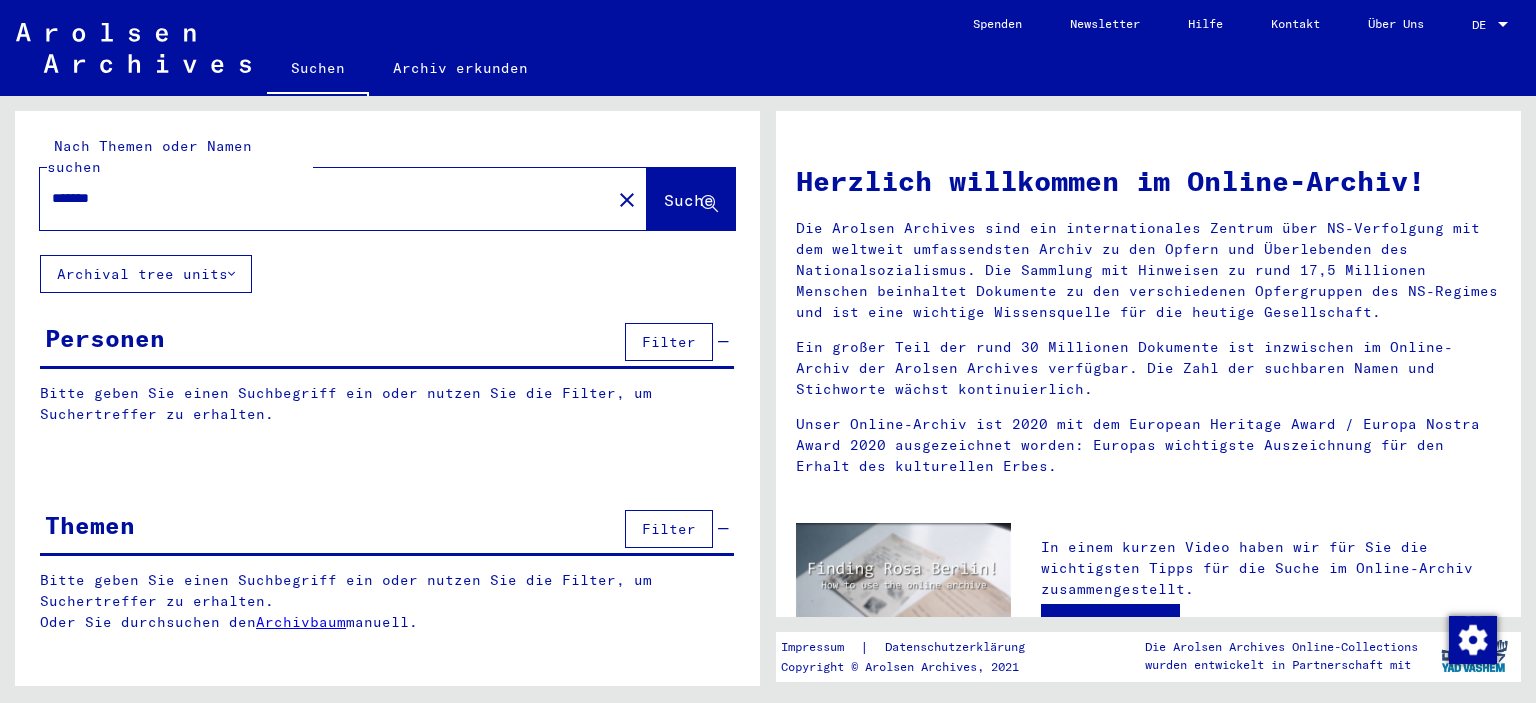 scroll, scrollTop: 0, scrollLeft: 0, axis: both 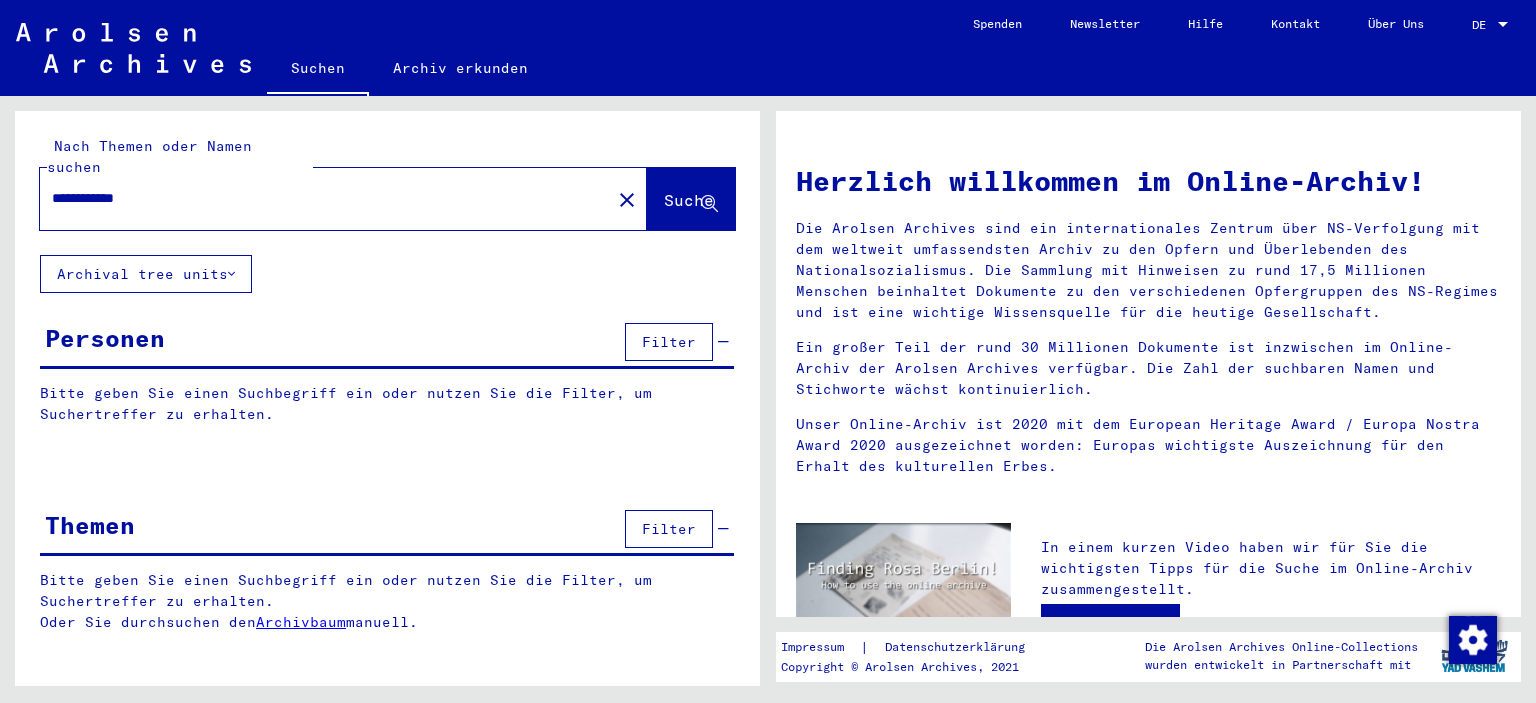 click on "Suche" 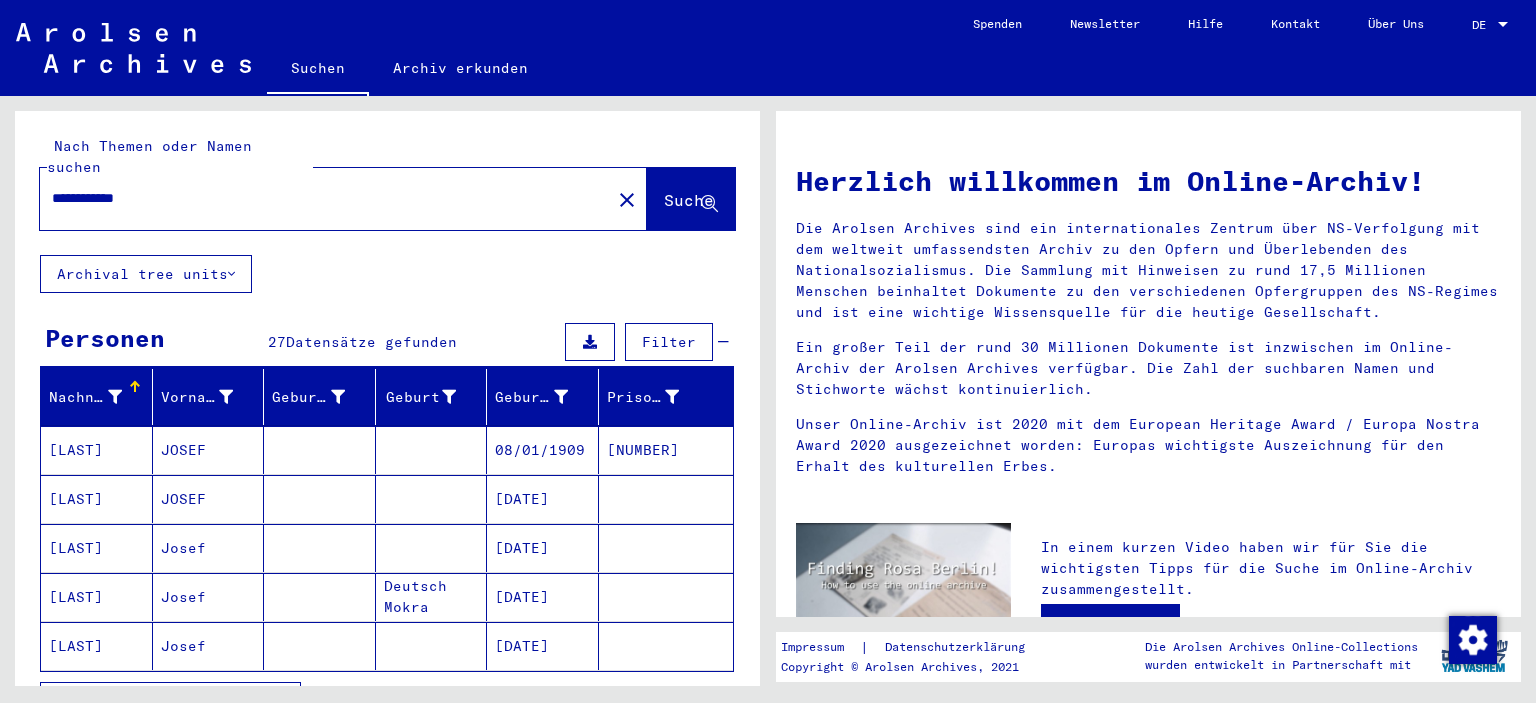 click on "**********" at bounding box center [319, 198] 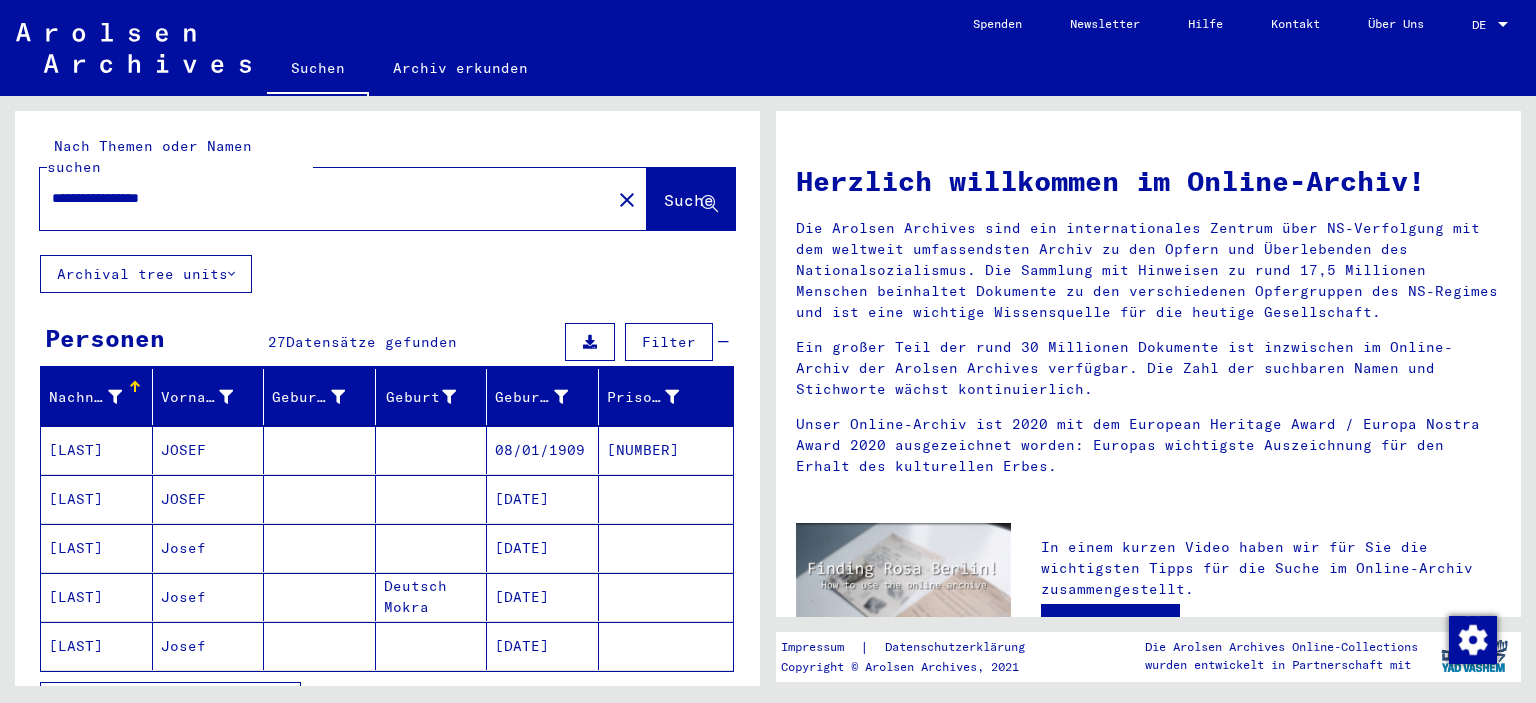 type on "**********" 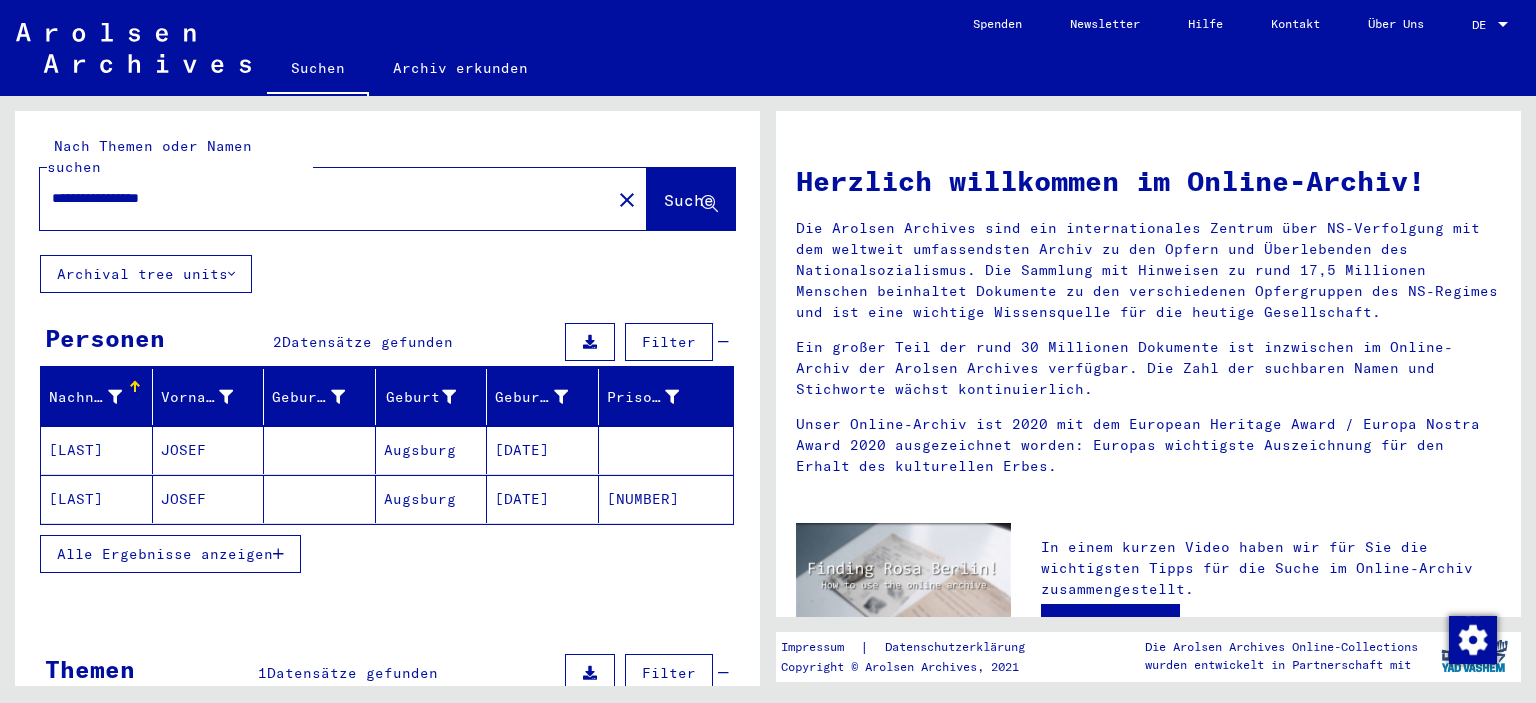 click on "Augsburg" at bounding box center [432, 499] 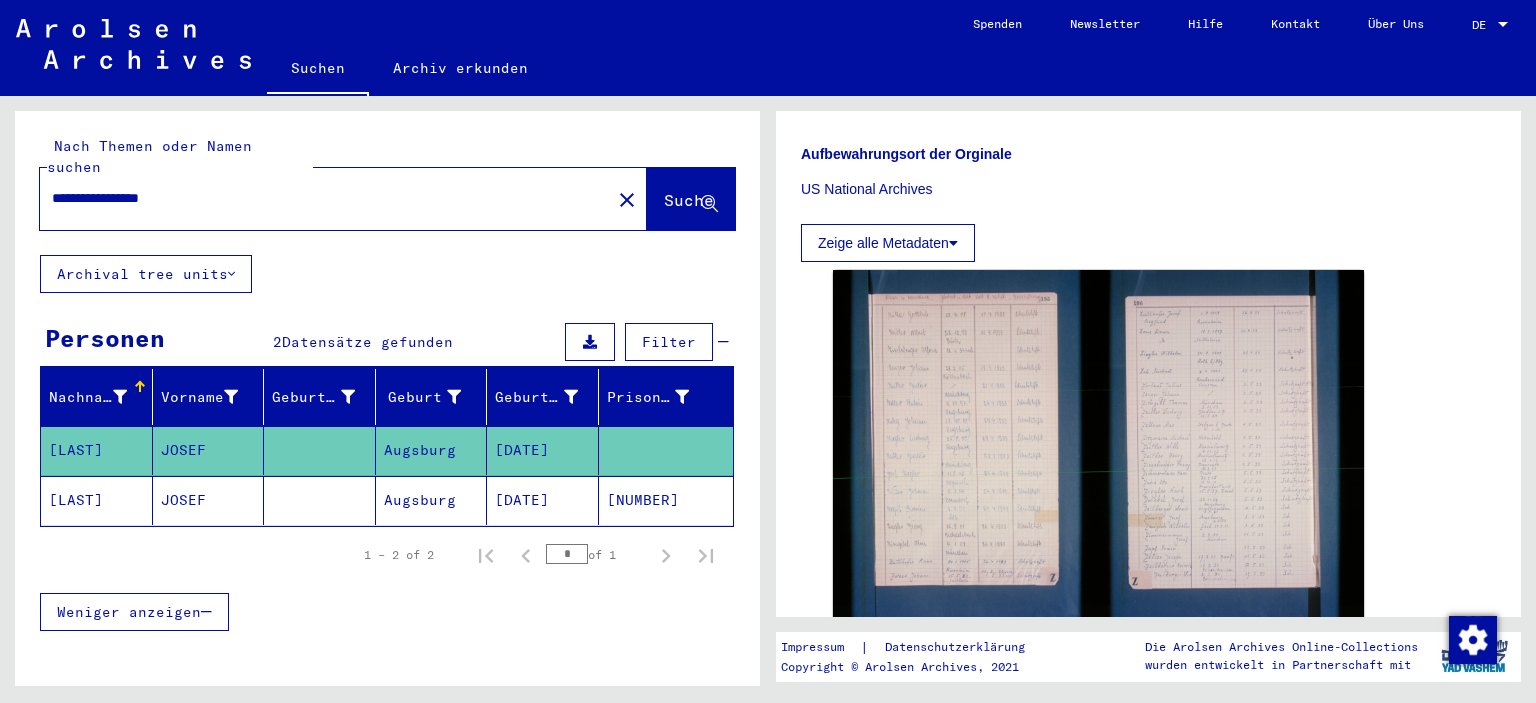 scroll, scrollTop: 572, scrollLeft: 0, axis: vertical 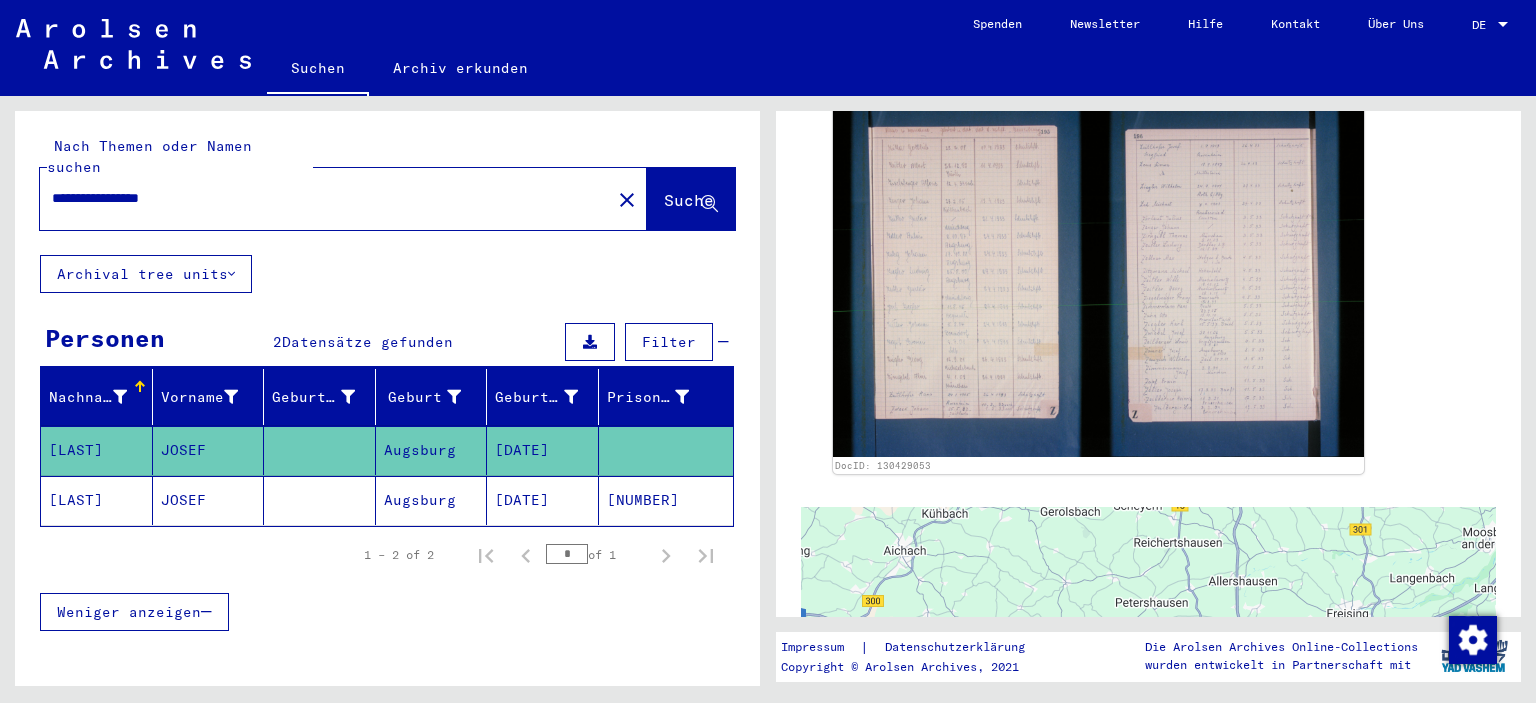 click on "[DATE]" 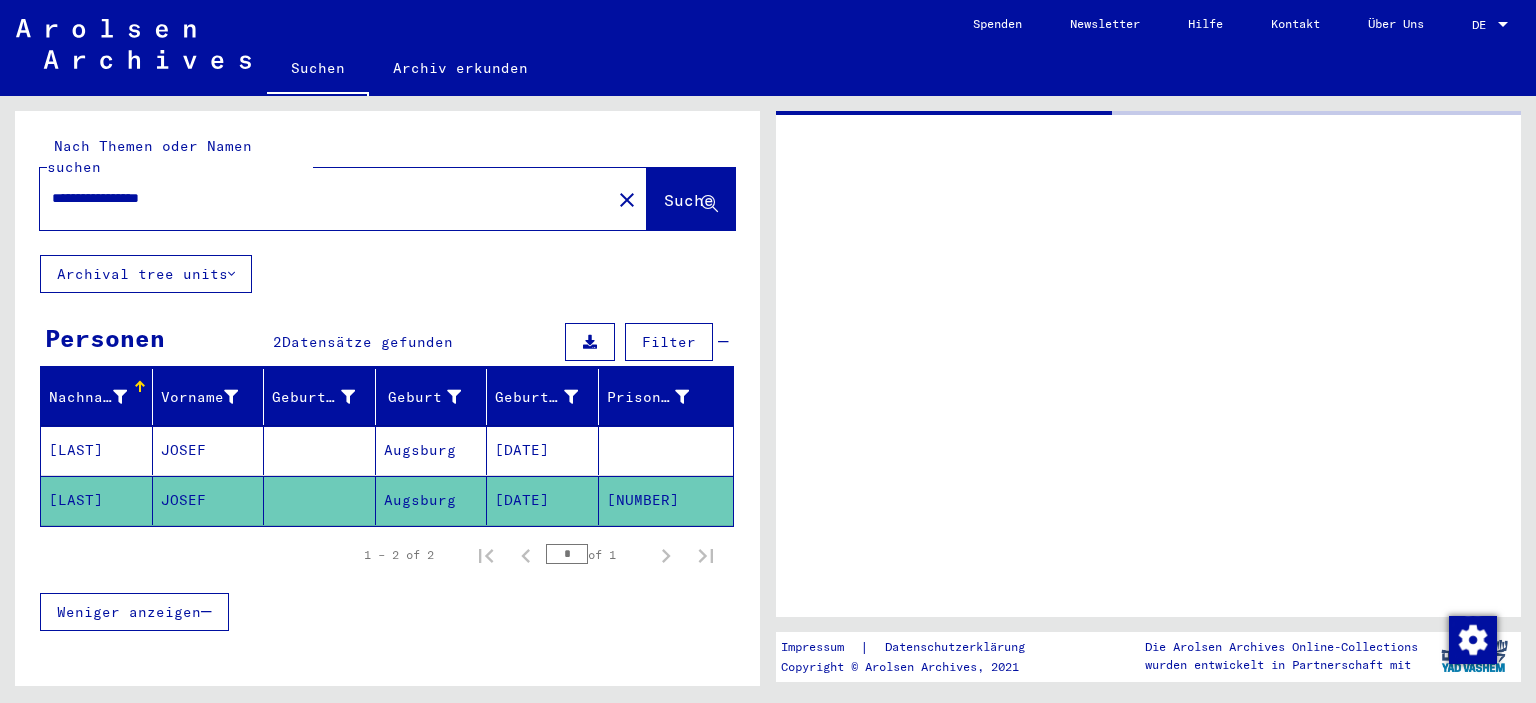 scroll, scrollTop: 0, scrollLeft: 0, axis: both 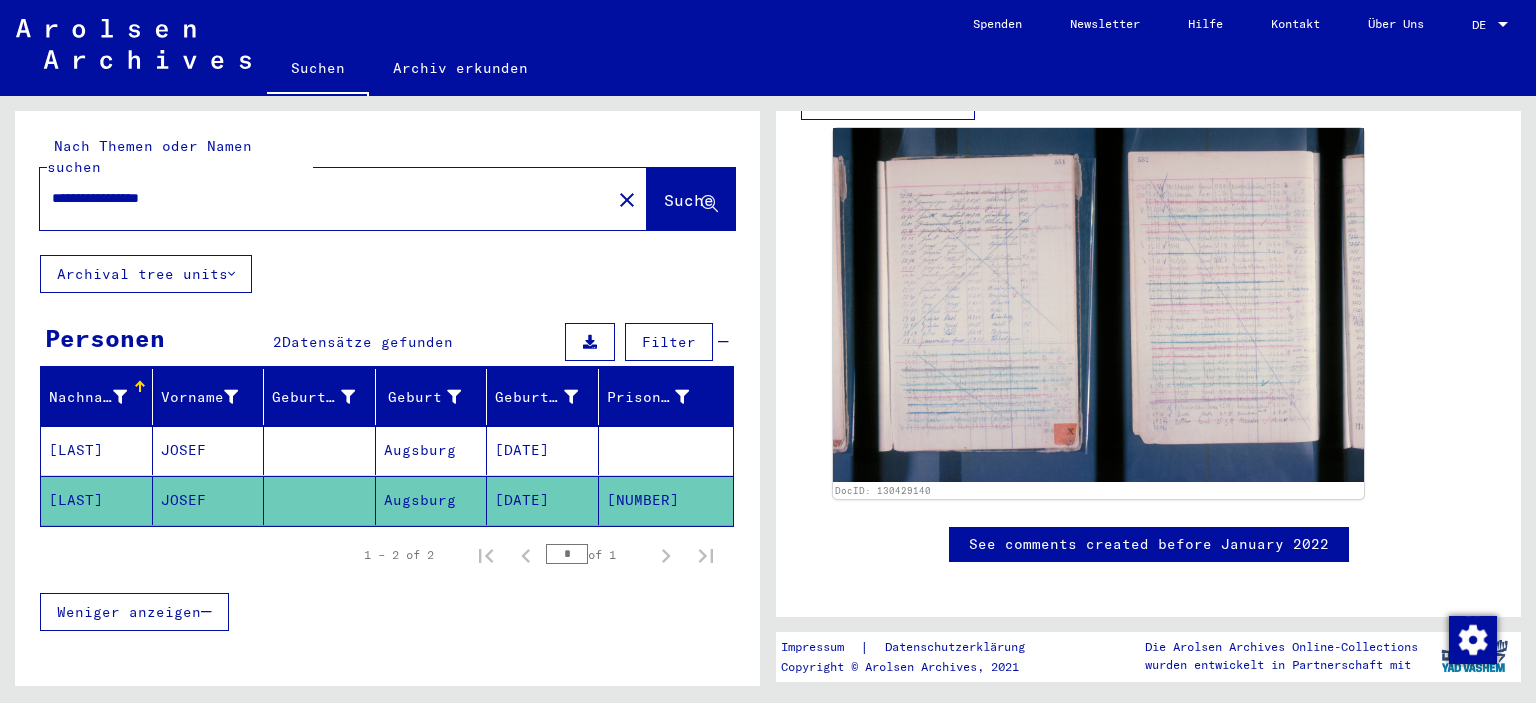 click on "[DATE]" at bounding box center (543, 500) 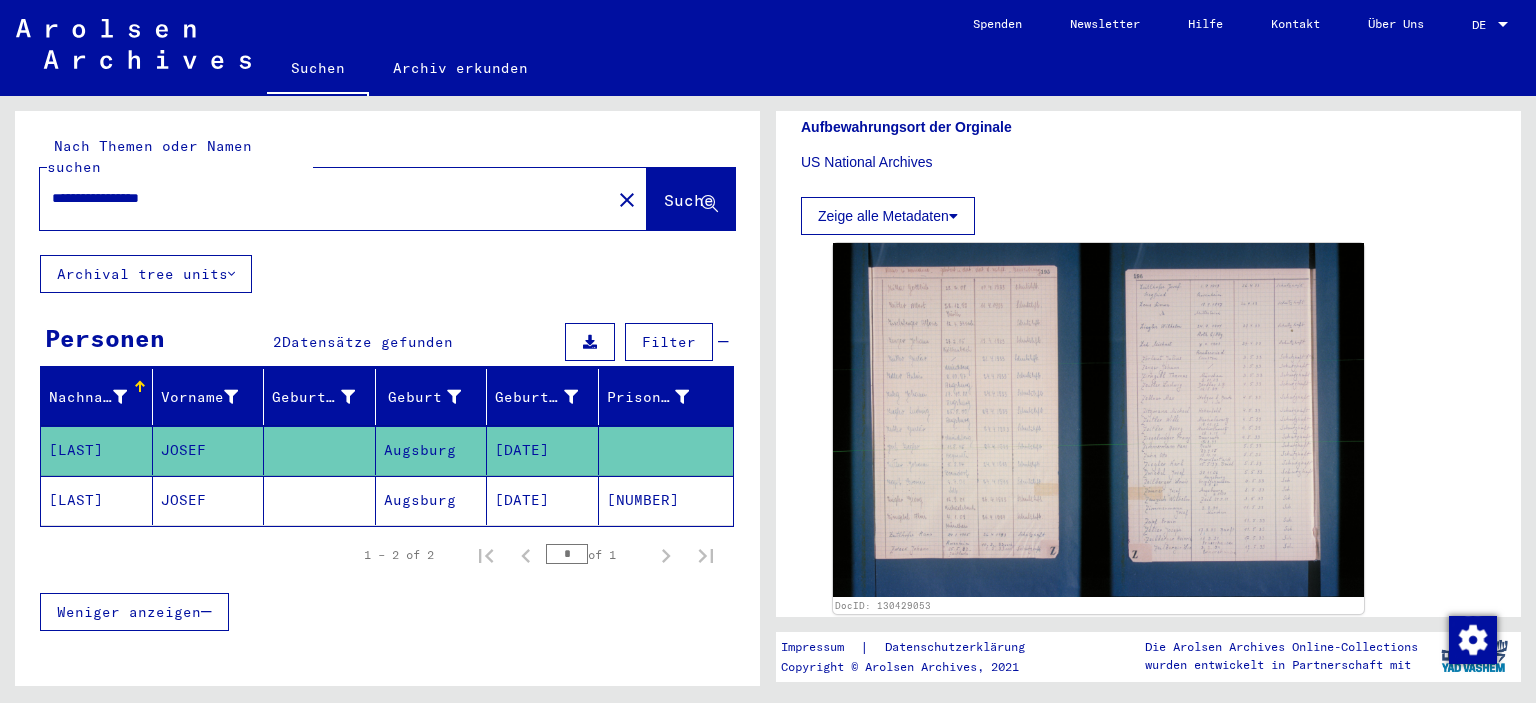 scroll, scrollTop: 464, scrollLeft: 0, axis: vertical 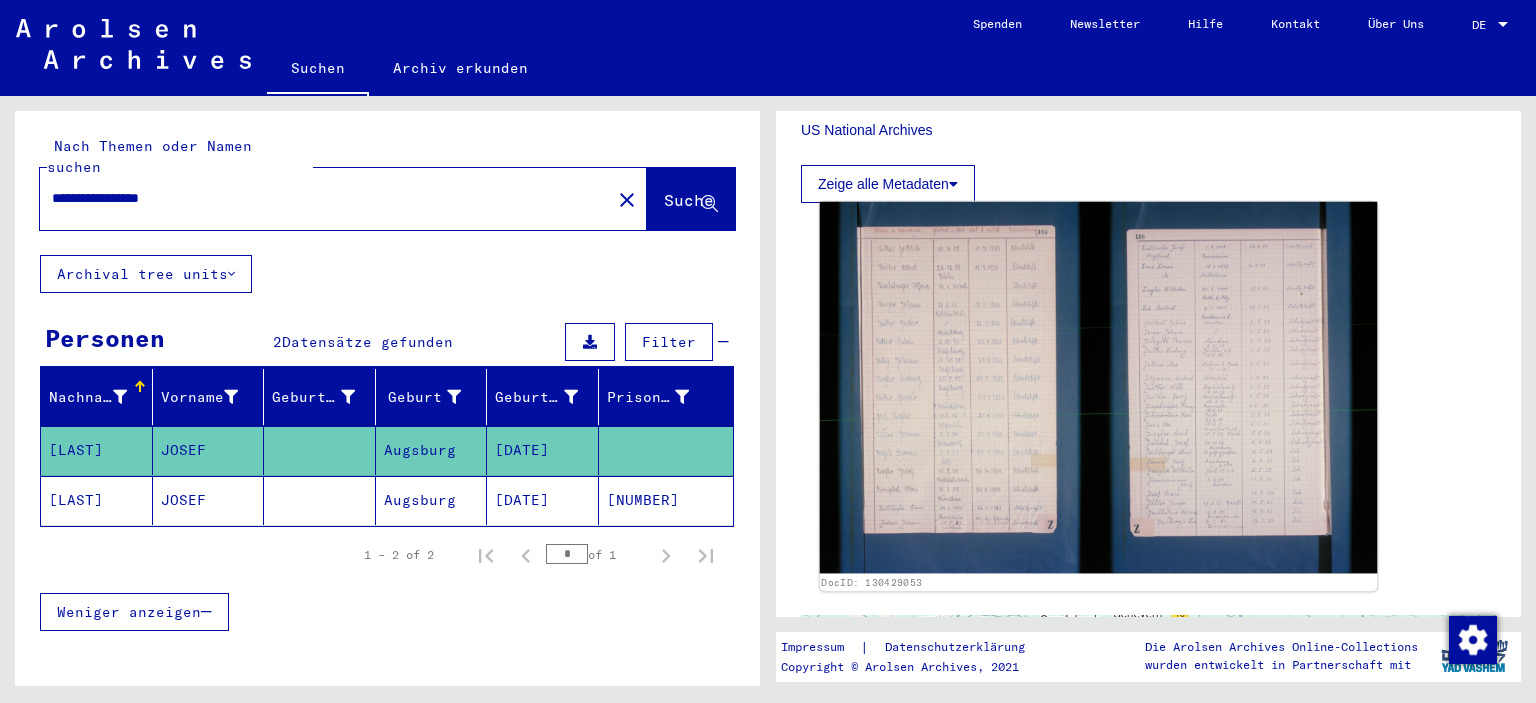 click 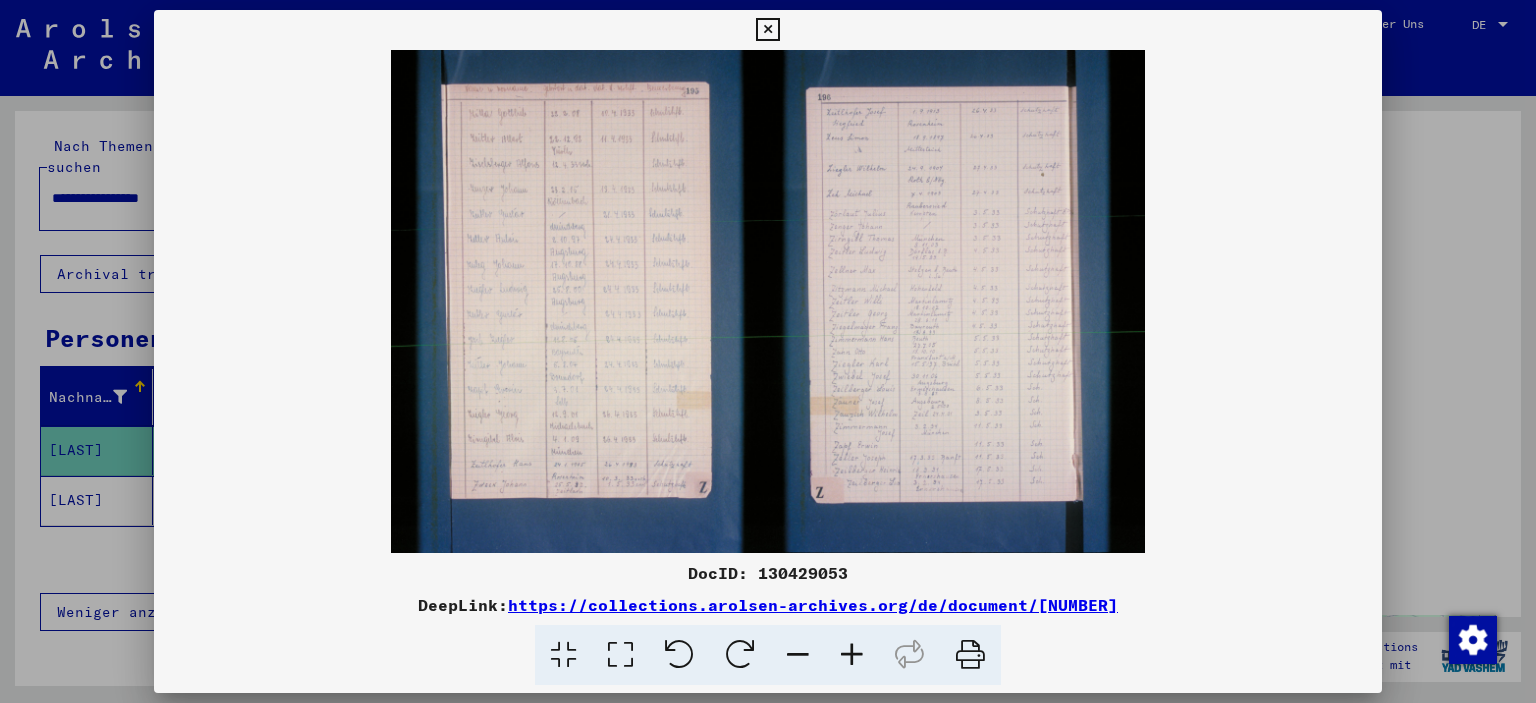click at bounding box center (852, 655) 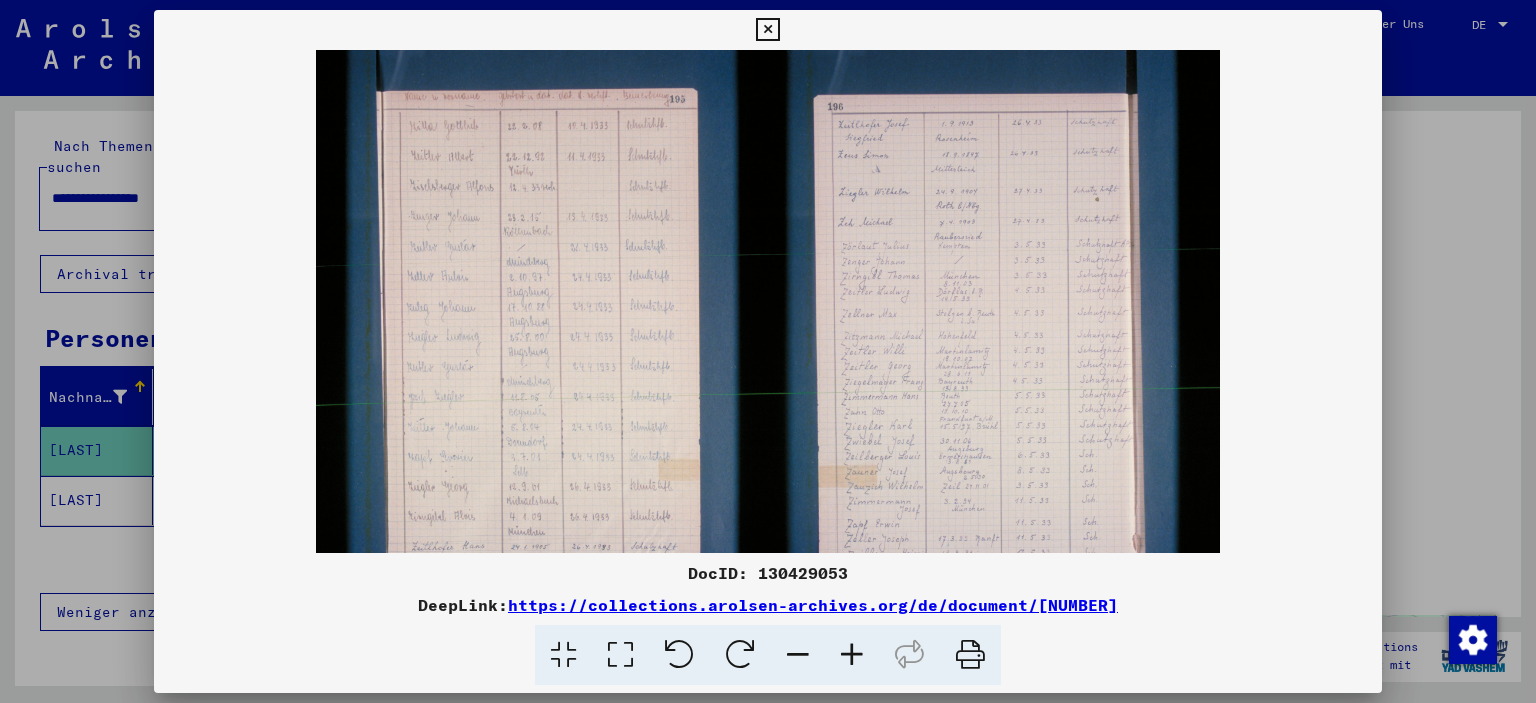 click at bounding box center [852, 655] 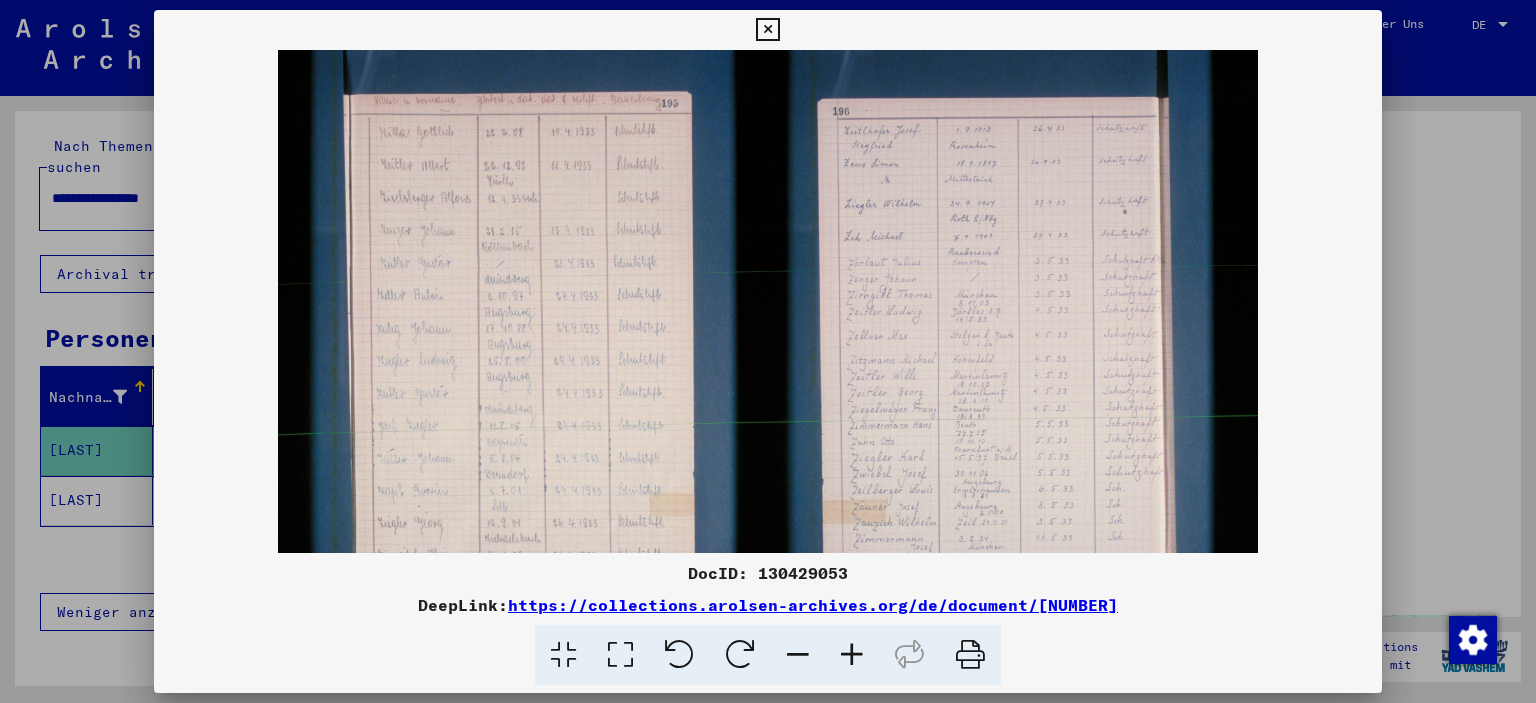 click at bounding box center [852, 655] 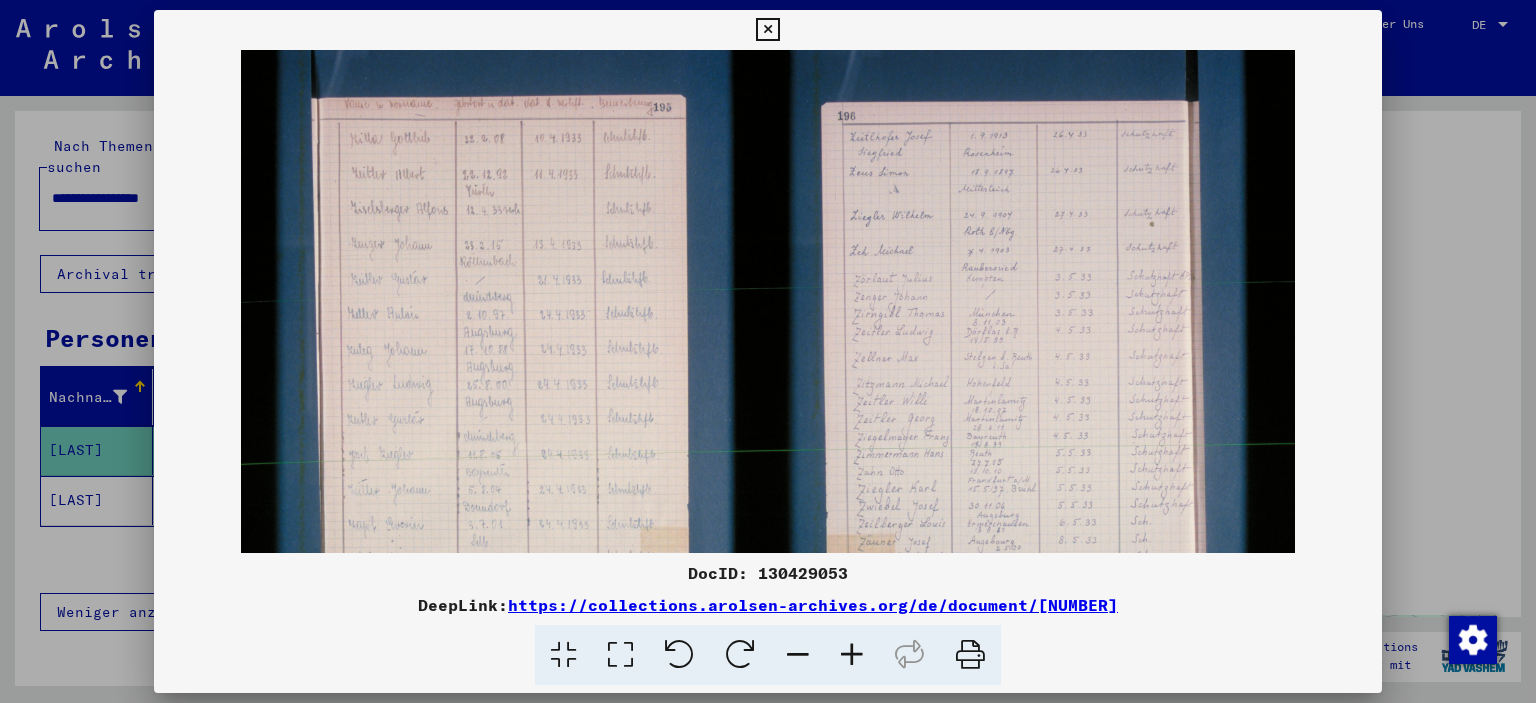 click at bounding box center (852, 655) 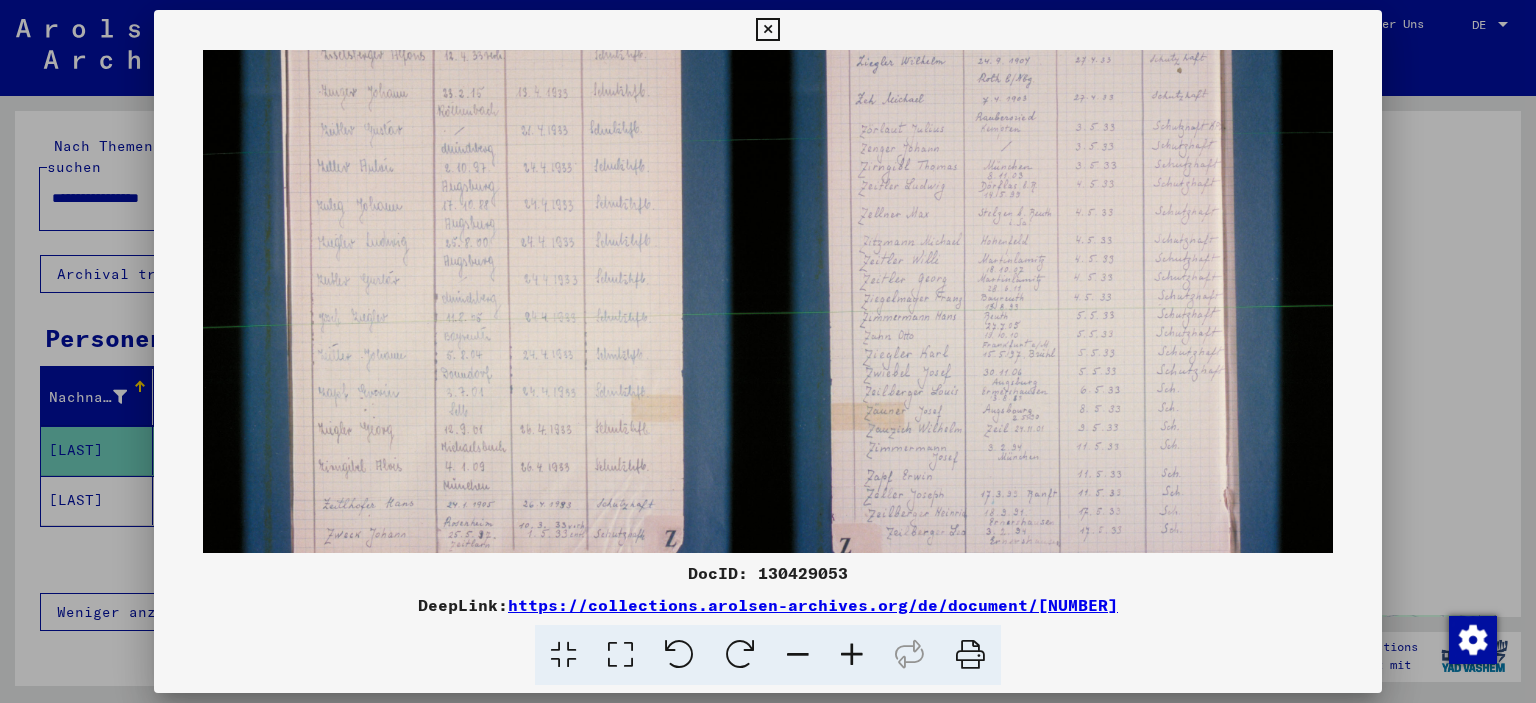 scroll, scrollTop: 172, scrollLeft: 0, axis: vertical 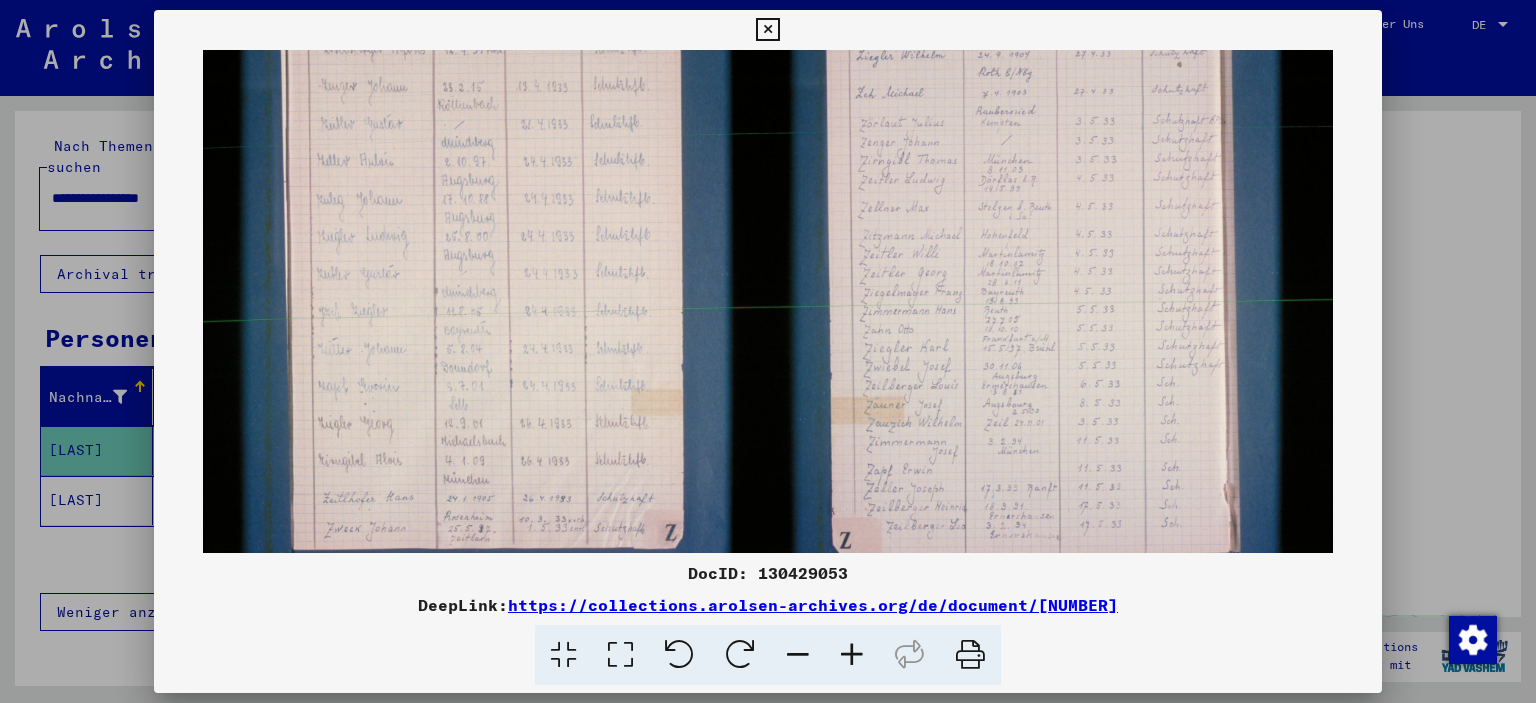 drag, startPoint x: 1138, startPoint y: 290, endPoint x: 1101, endPoint y: 128, distance: 166.1716 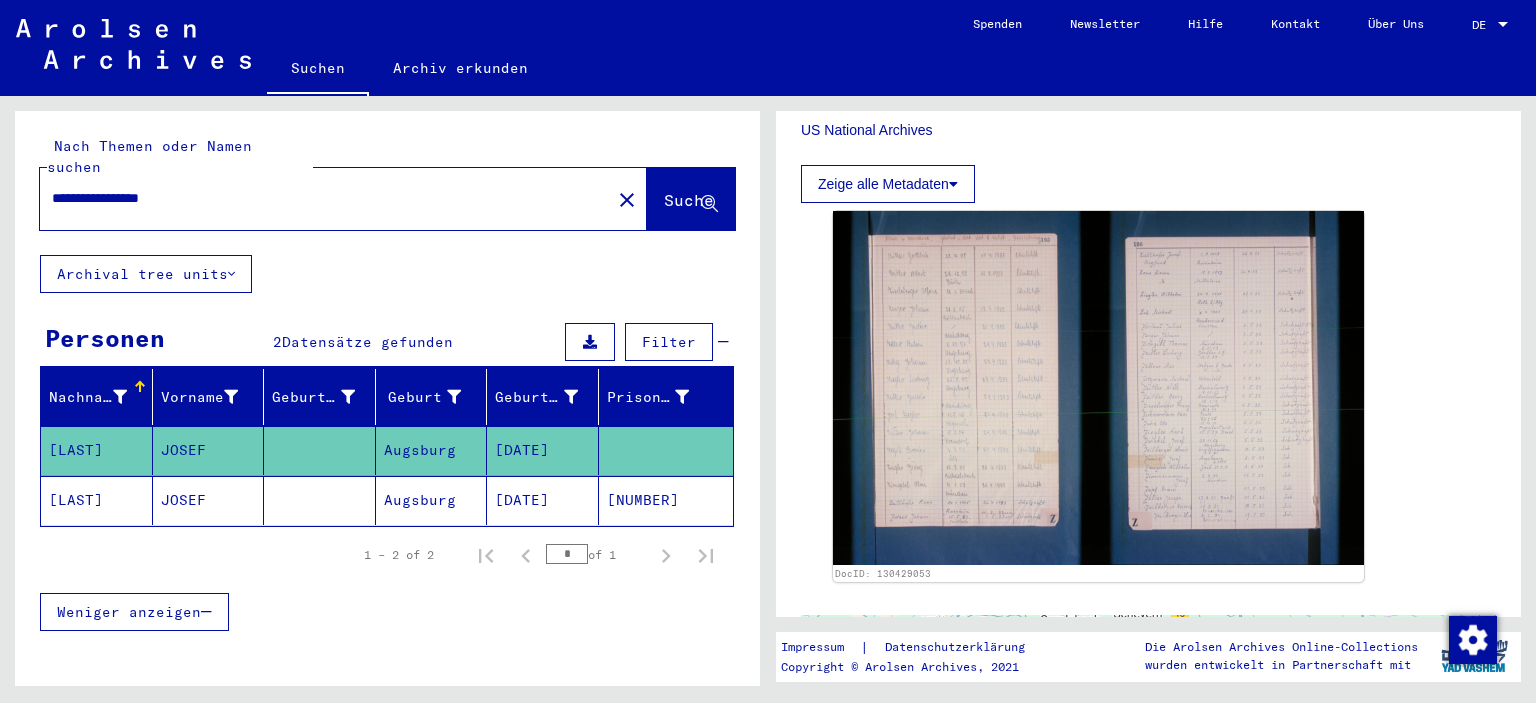 click on "Augsburg" 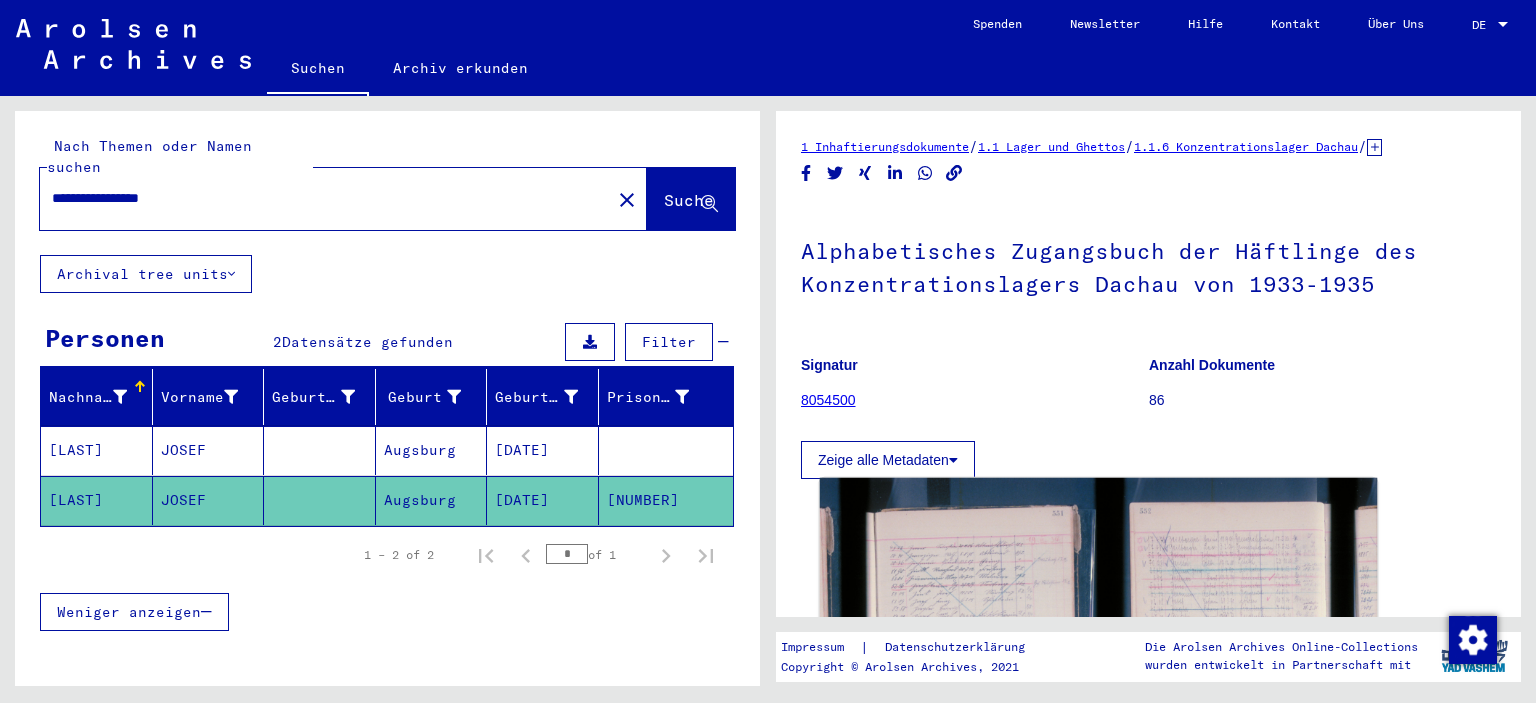 click 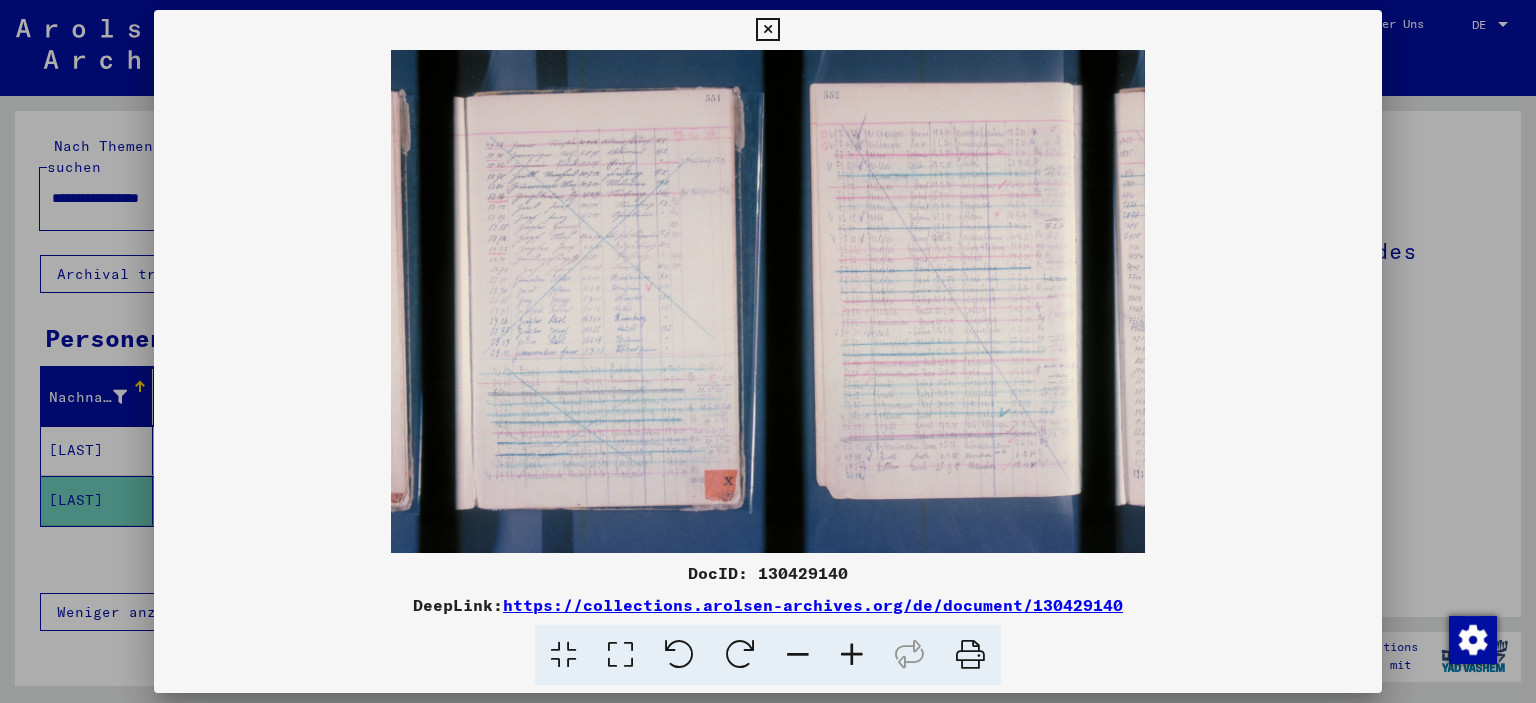 click at bounding box center (852, 655) 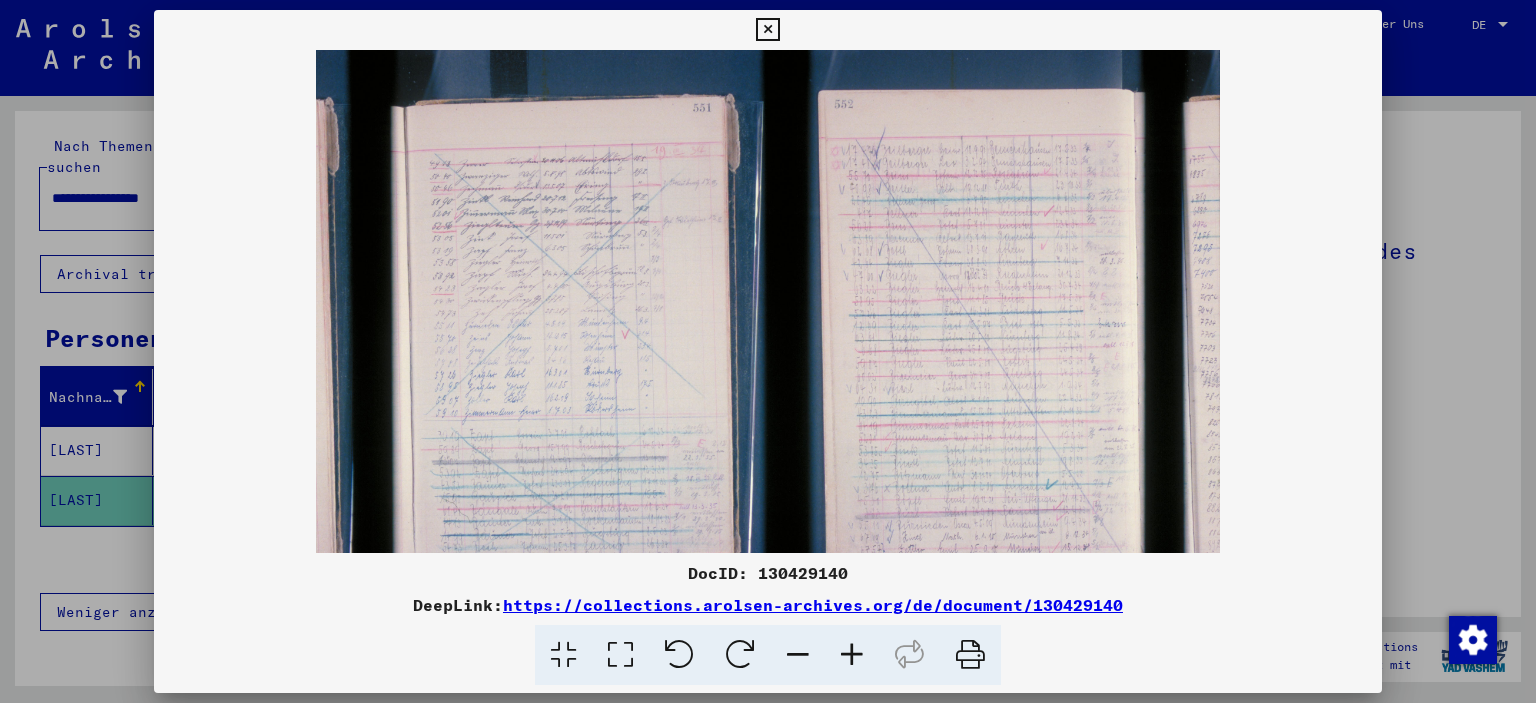 click at bounding box center (852, 655) 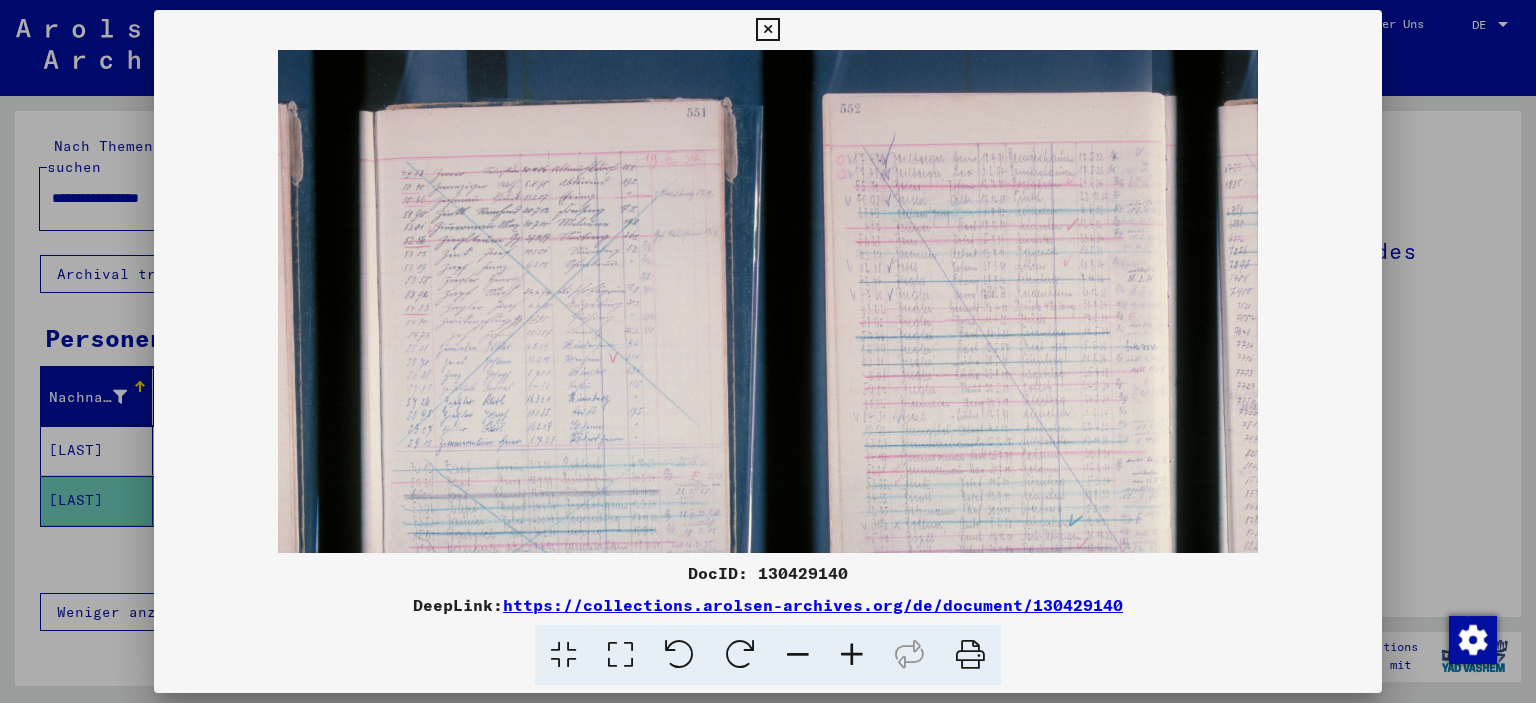 click at bounding box center [852, 655] 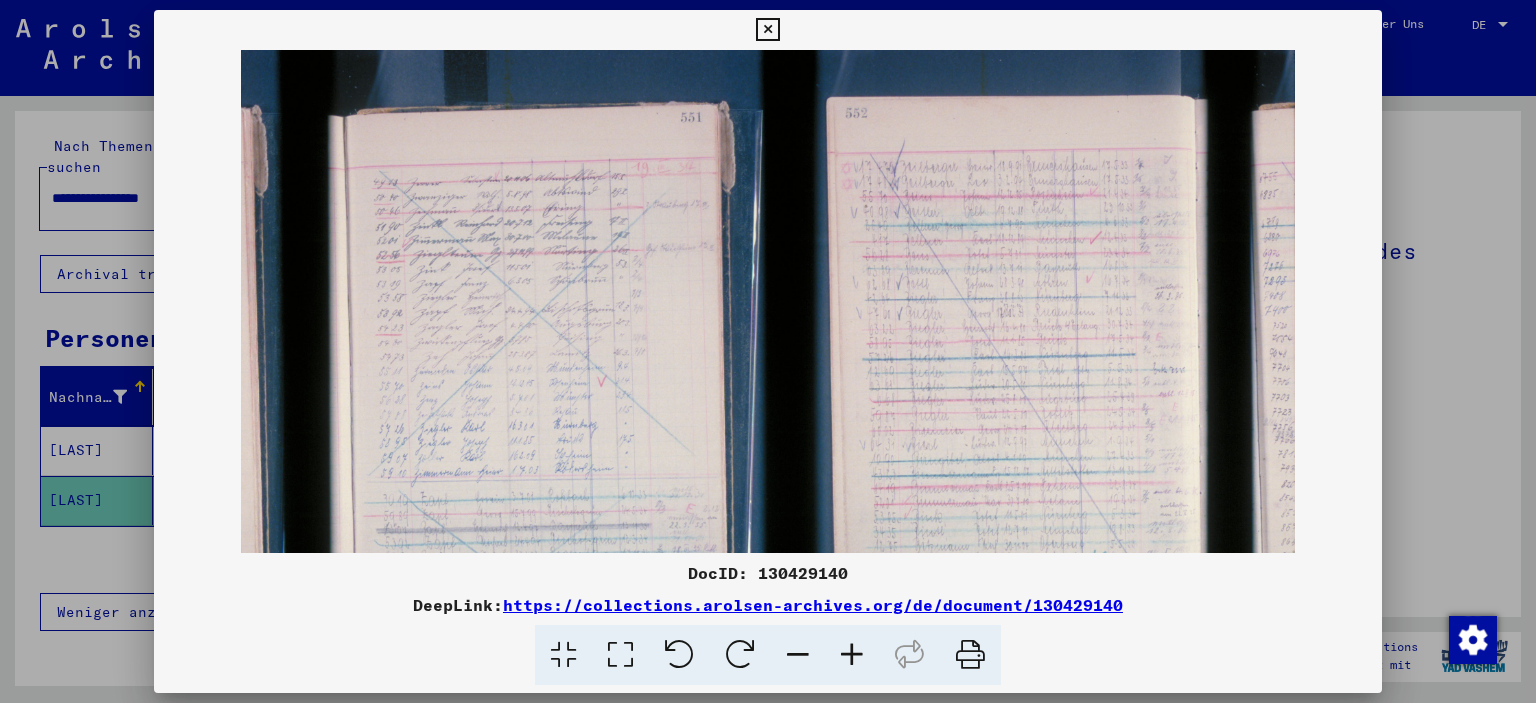 click at bounding box center (852, 655) 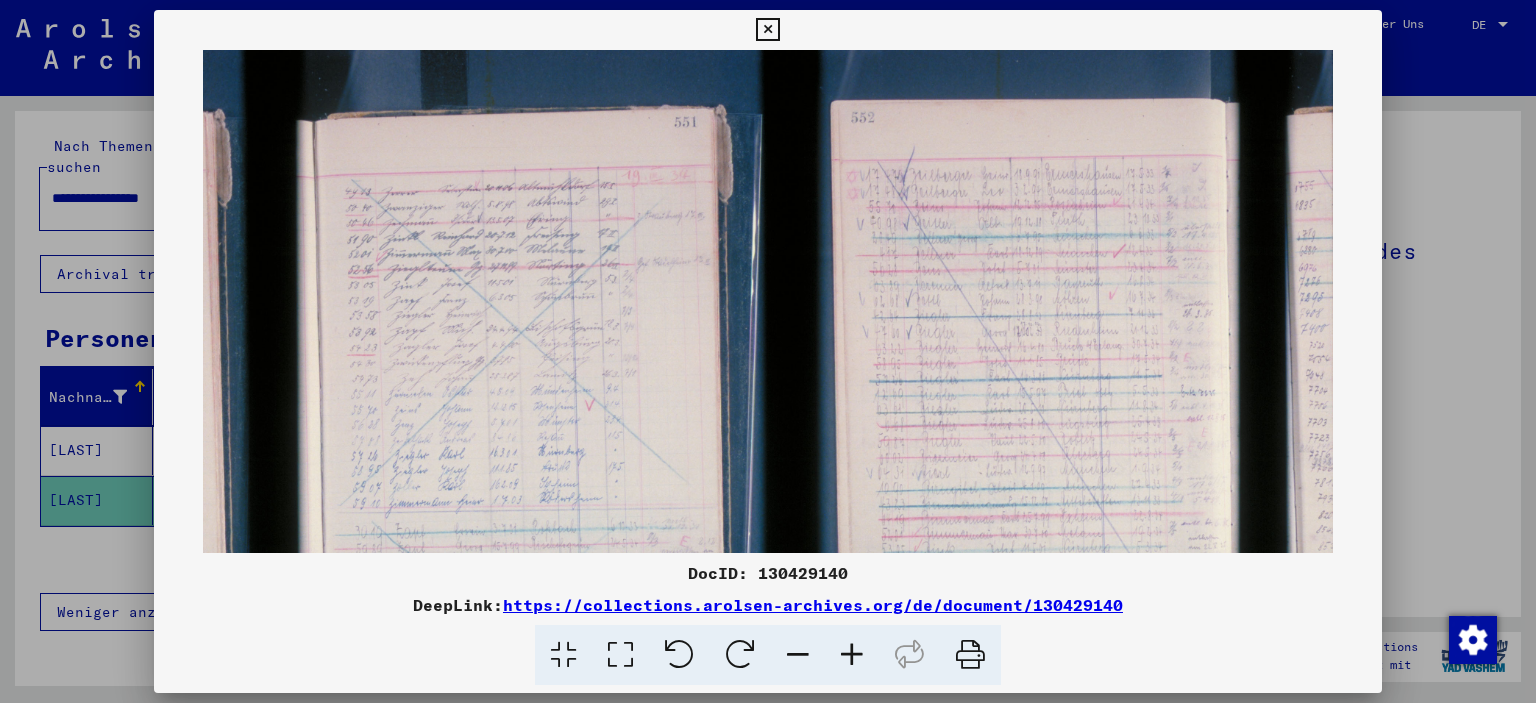 click at bounding box center [852, 655] 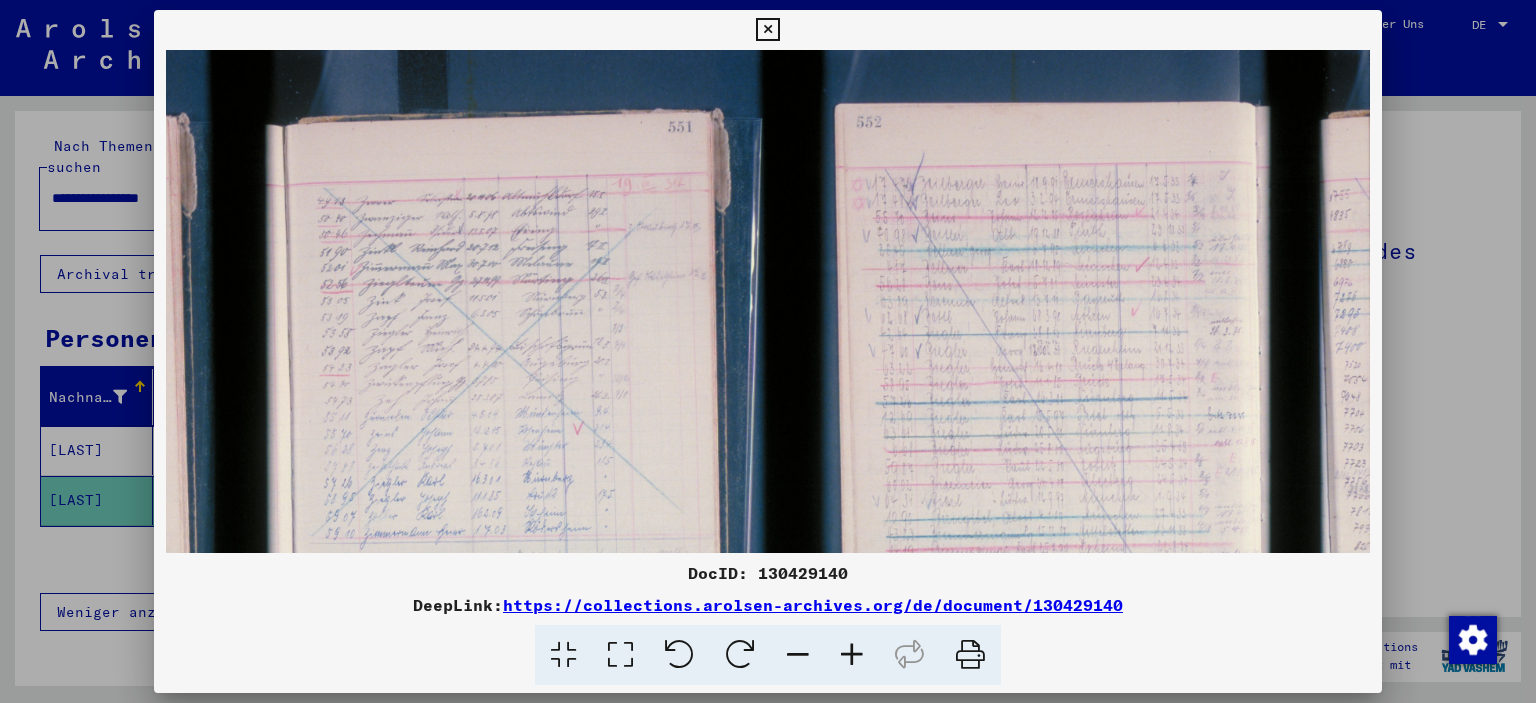 click at bounding box center (852, 655) 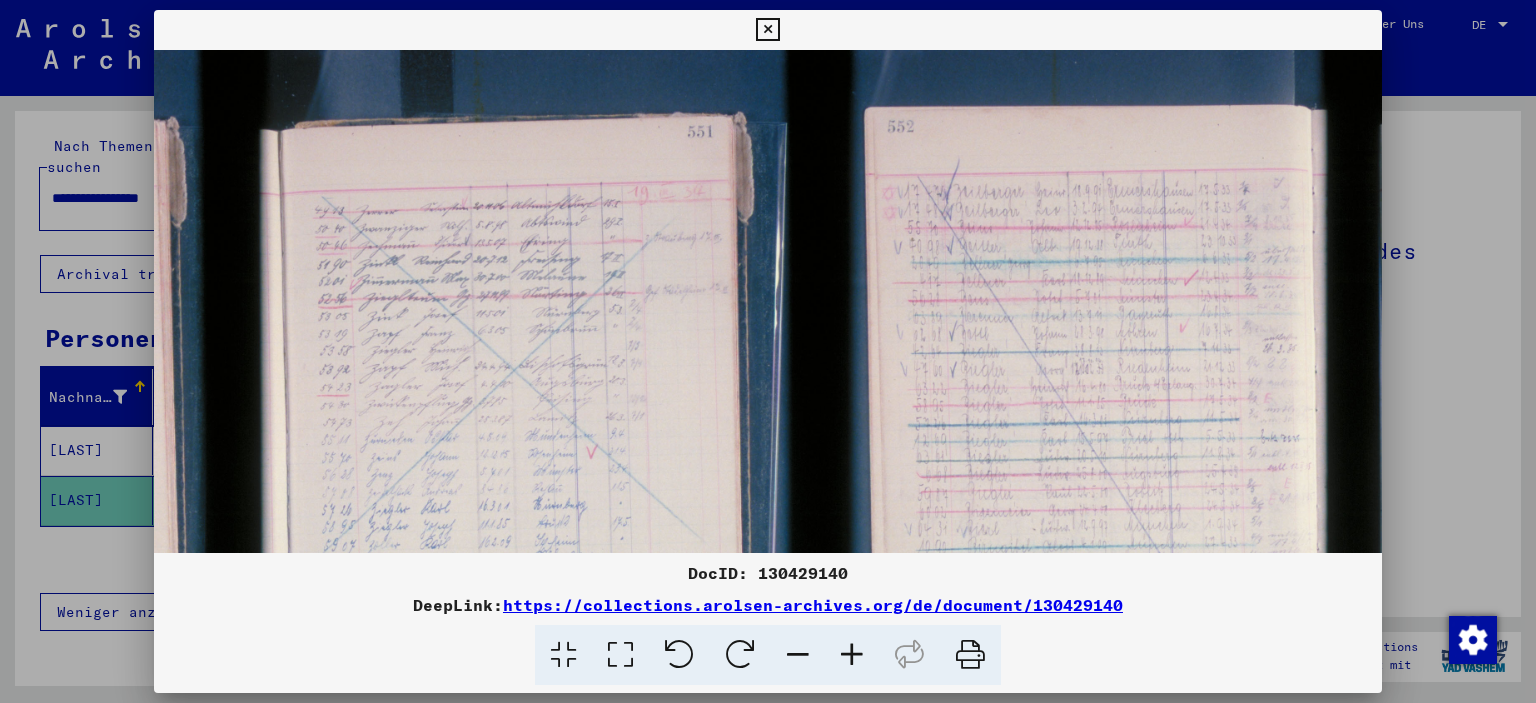 click at bounding box center [852, 655] 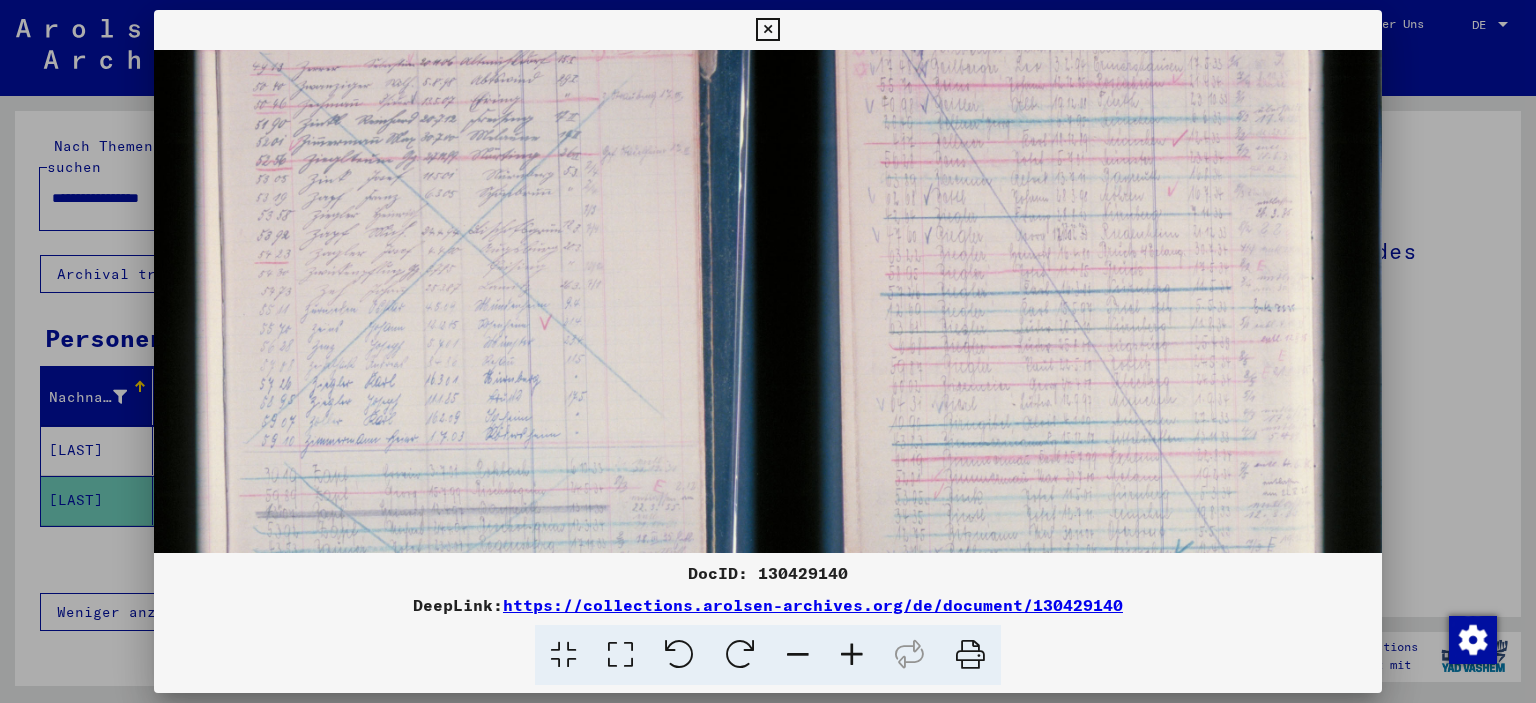 scroll, scrollTop: 152, scrollLeft: 72, axis: both 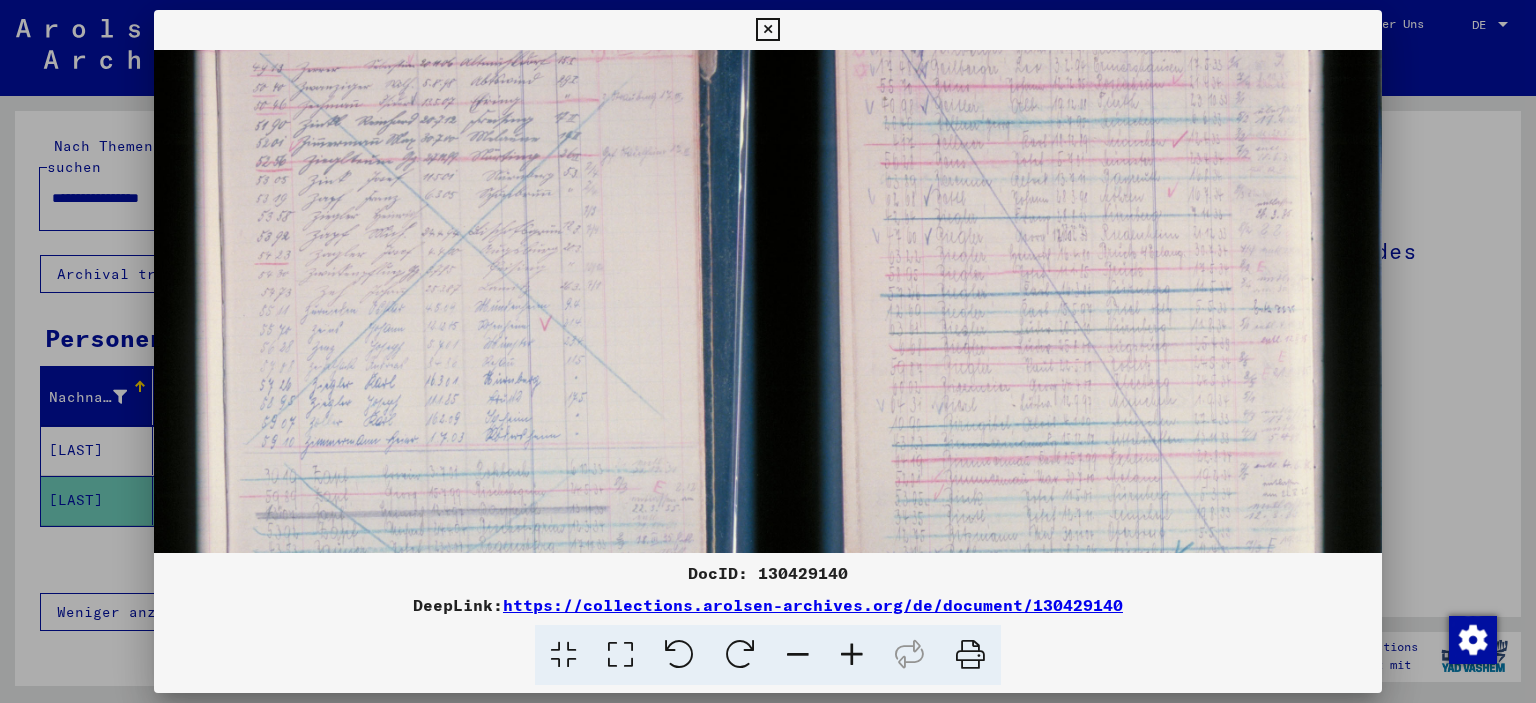 drag, startPoint x: 1286, startPoint y: 361, endPoint x: 1210, endPoint y: 214, distance: 165.48413 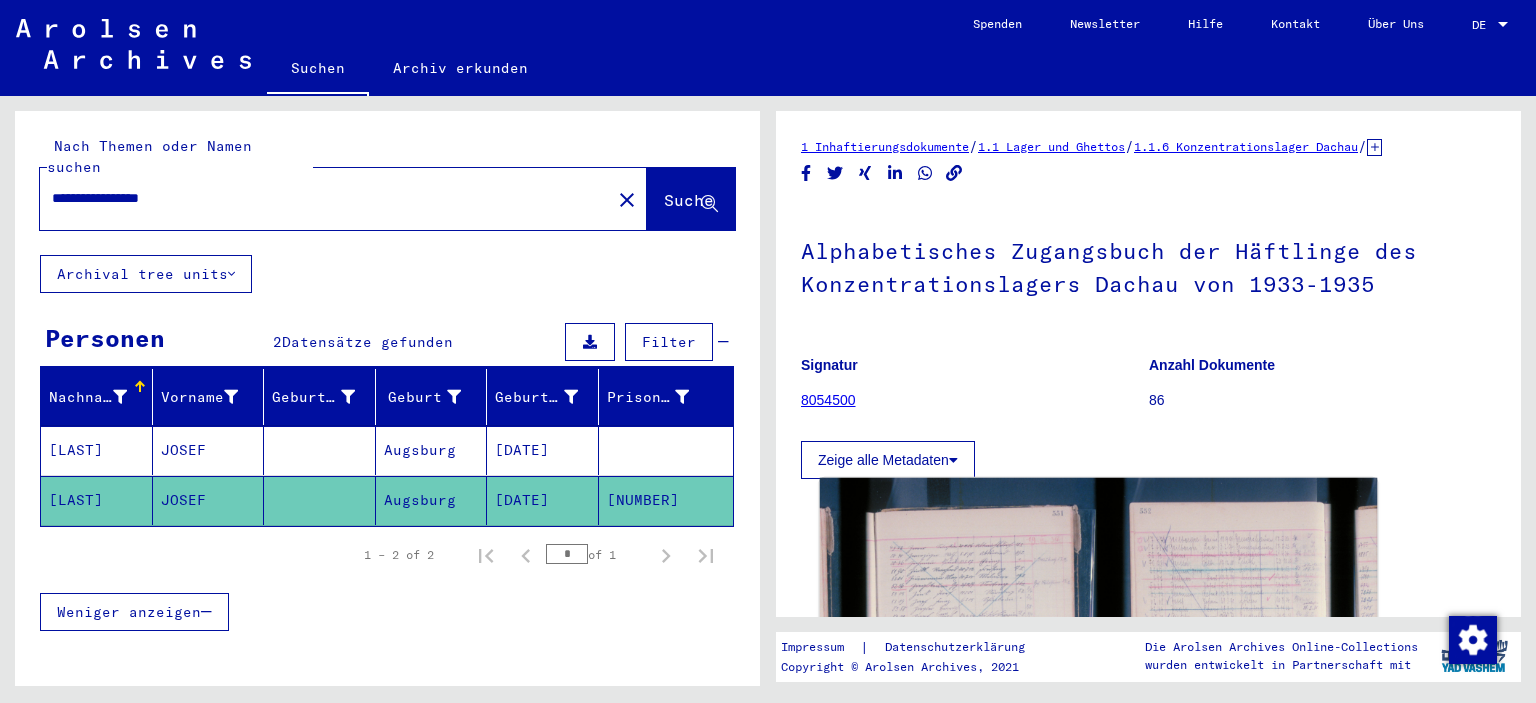 click 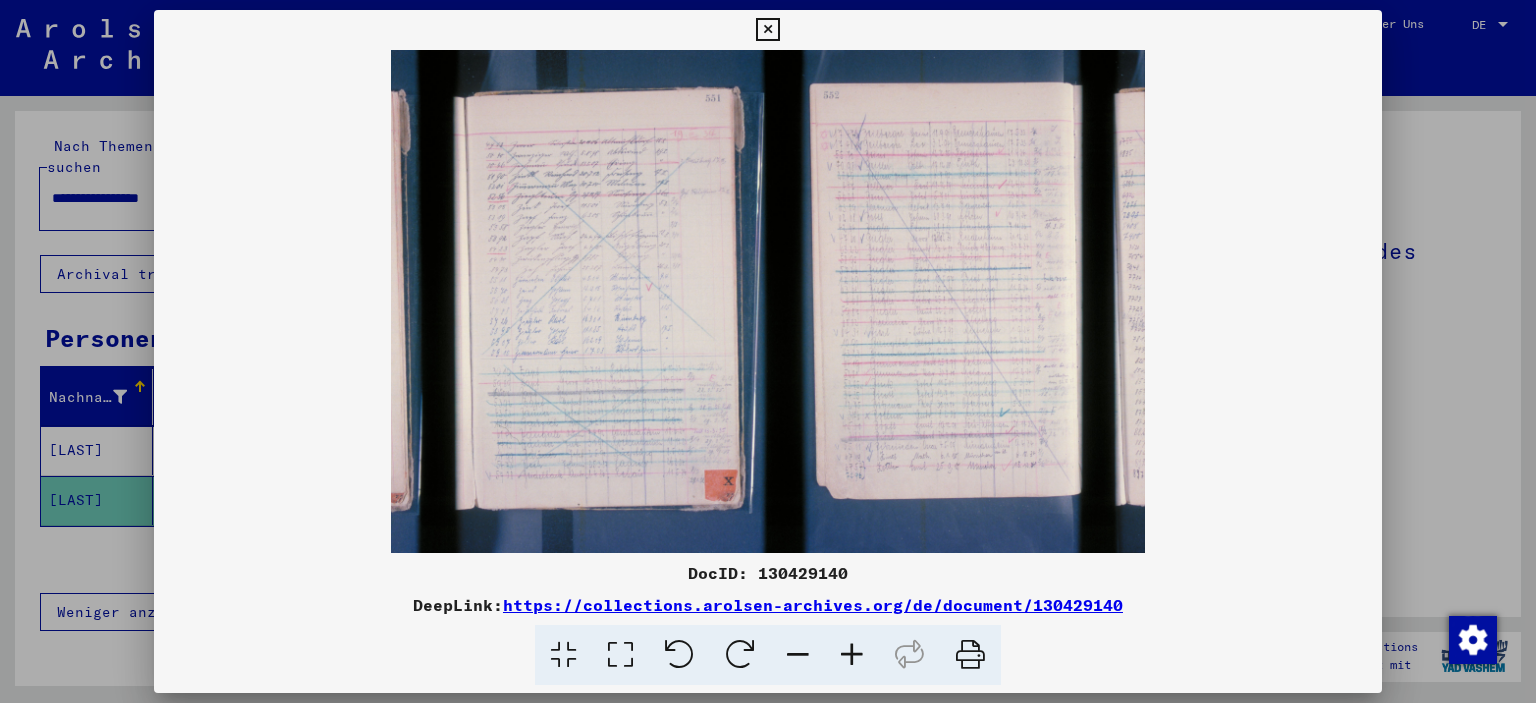 click at bounding box center (767, 30) 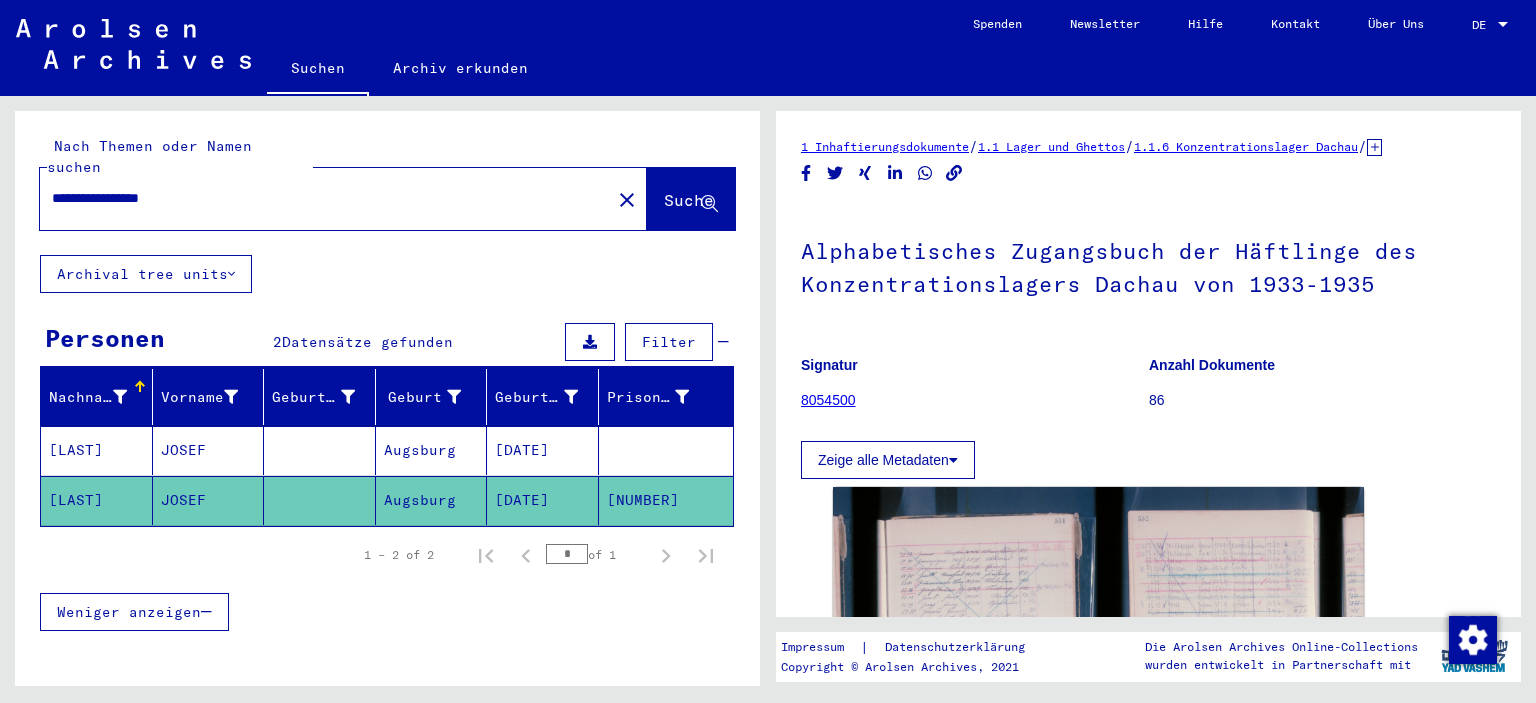 drag, startPoint x: 1011, startPoint y: 252, endPoint x: 1394, endPoint y: 277, distance: 383.81506 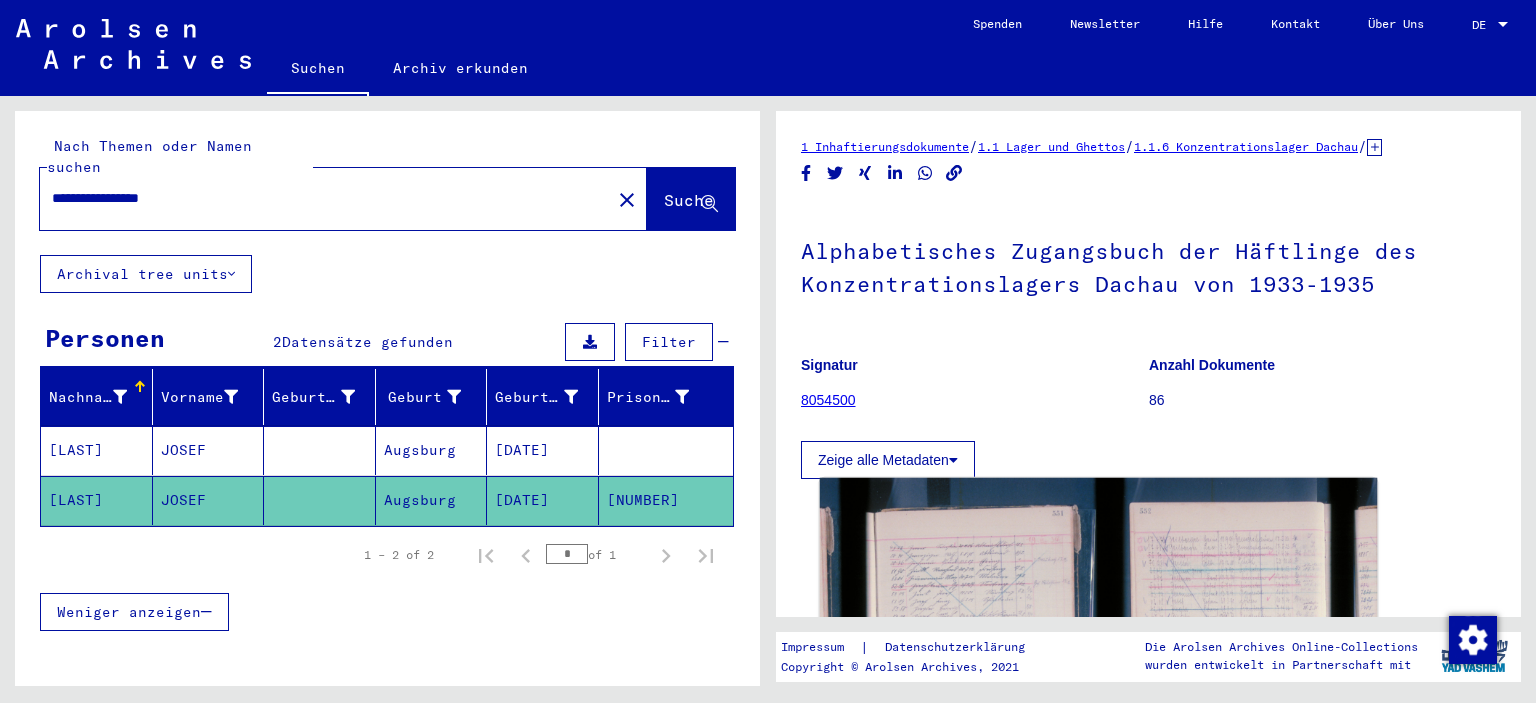 click 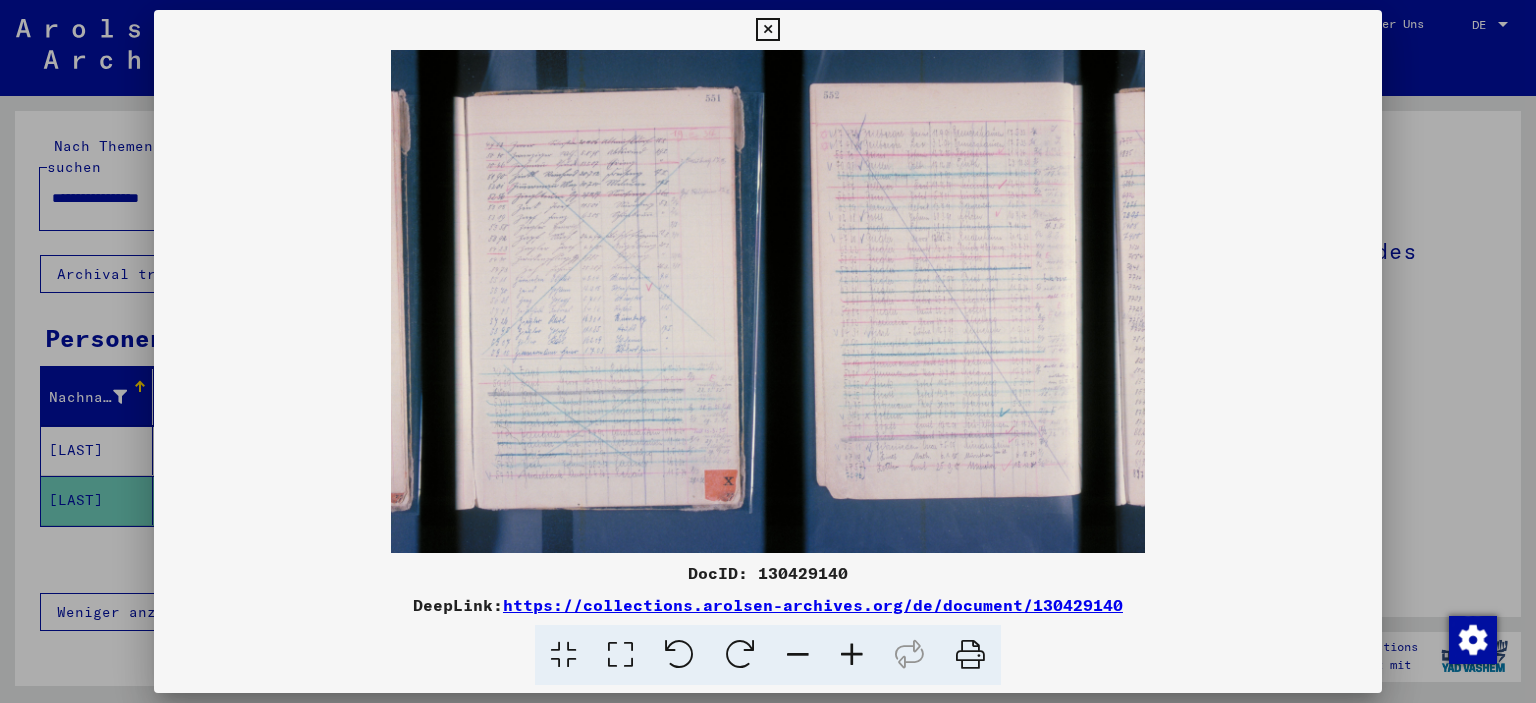 drag, startPoint x: 690, startPoint y: 571, endPoint x: 1170, endPoint y: 613, distance: 481.83398 